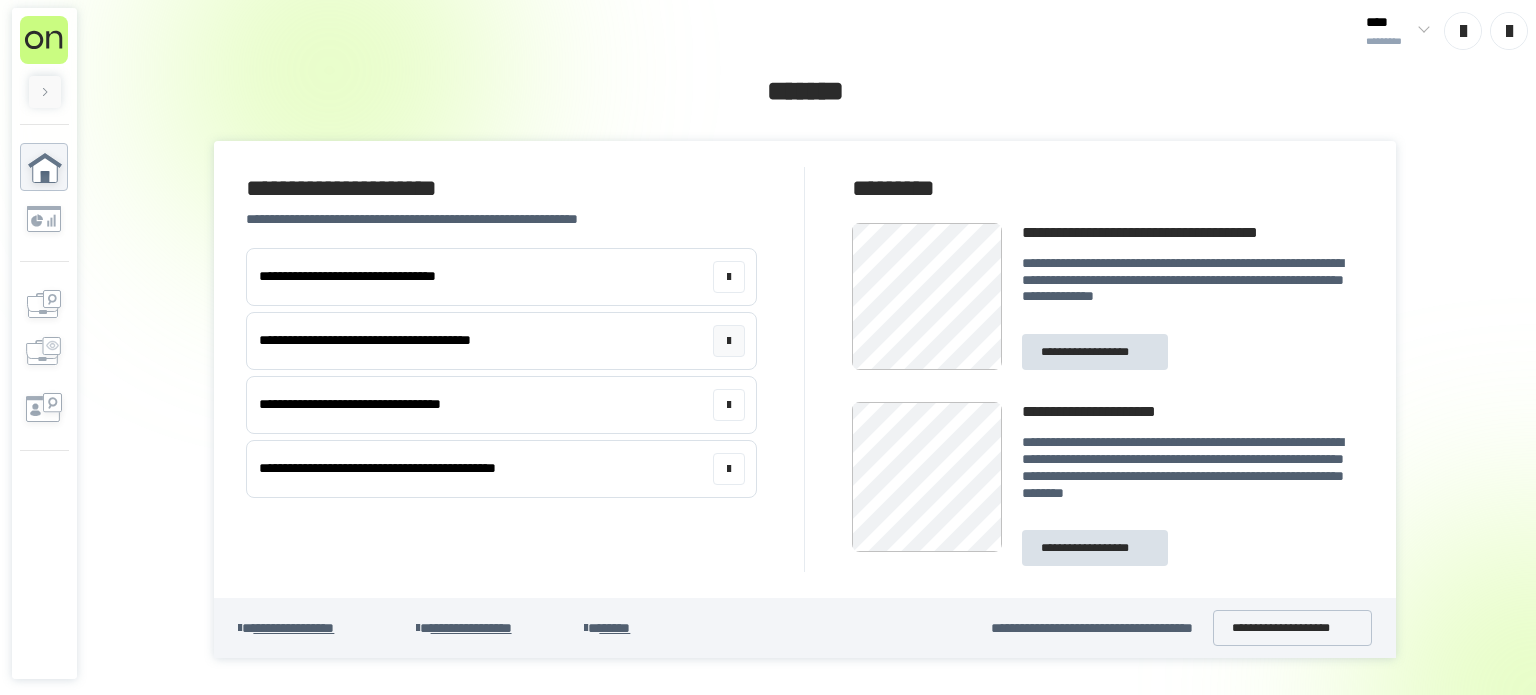 scroll, scrollTop: 0, scrollLeft: 0, axis: both 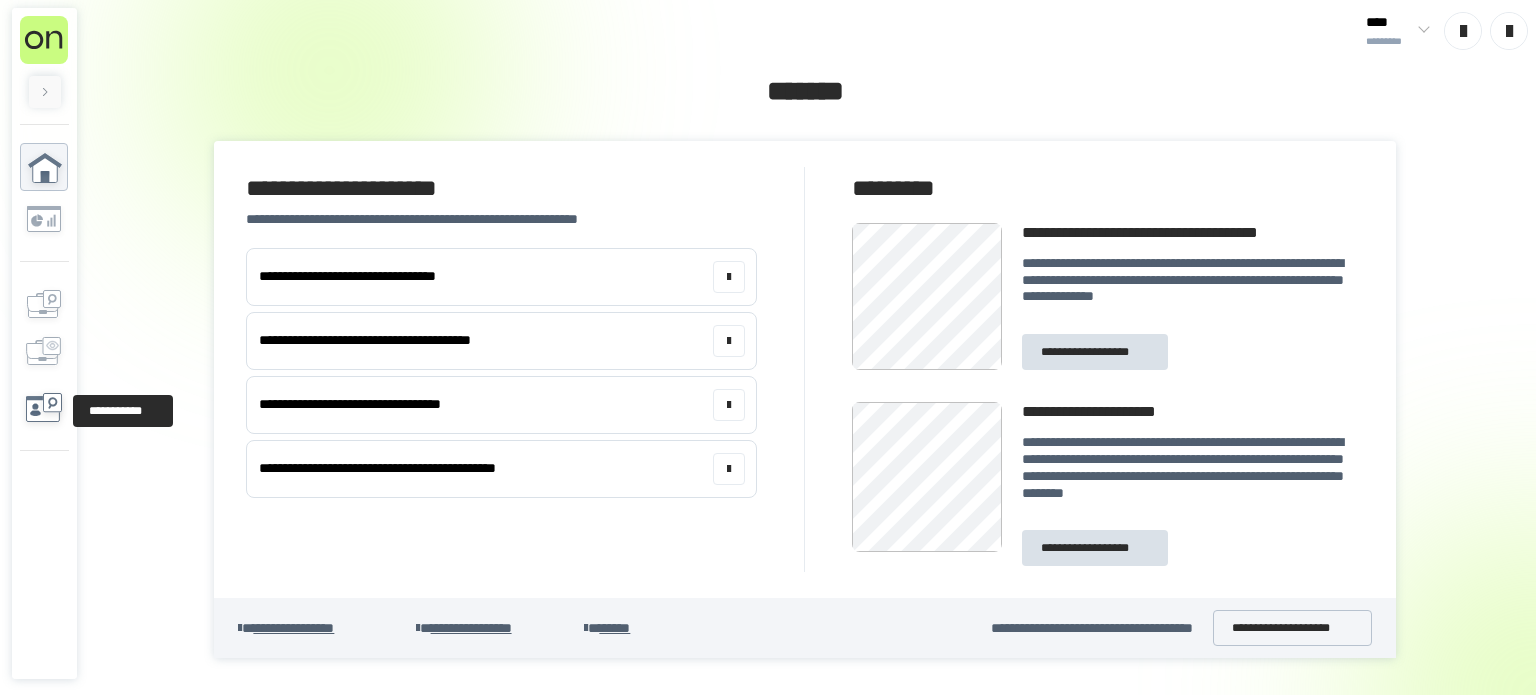 click 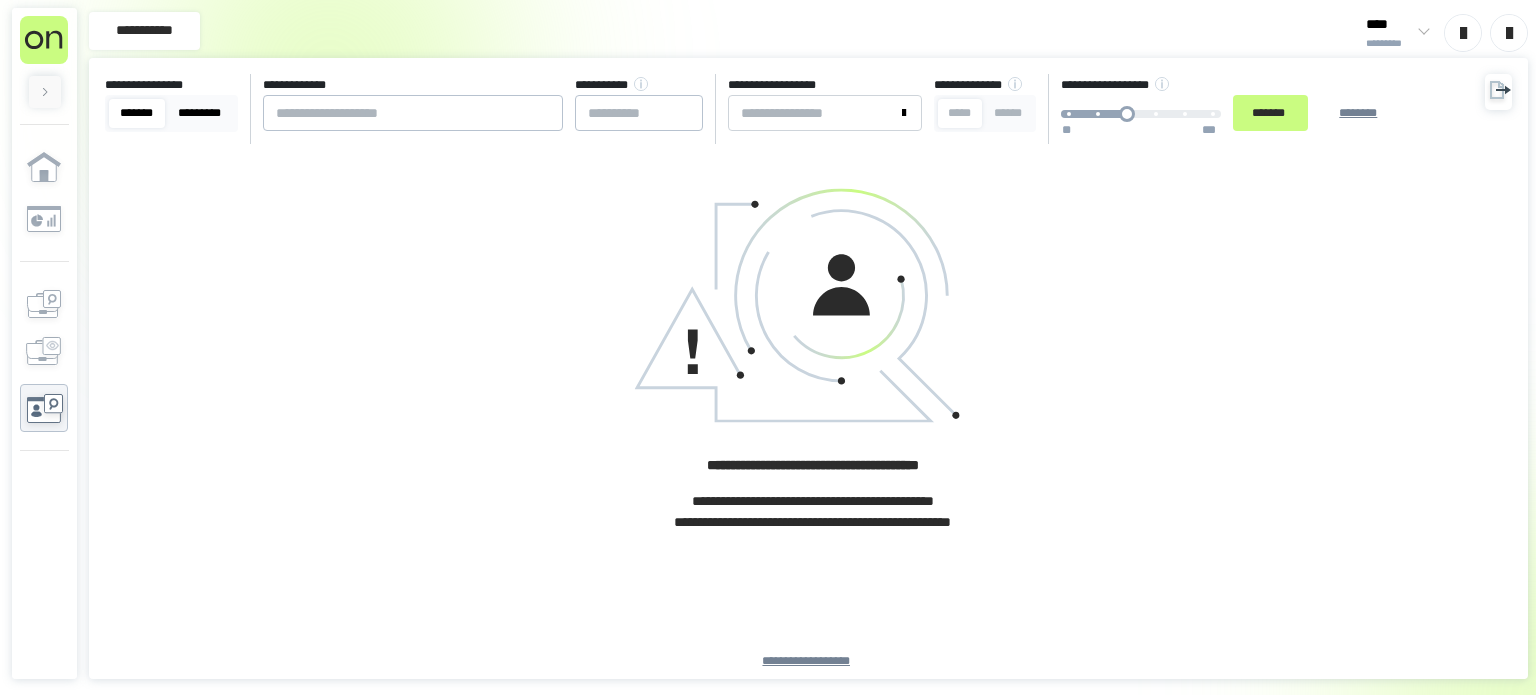 click on "*********" at bounding box center [200, 113] 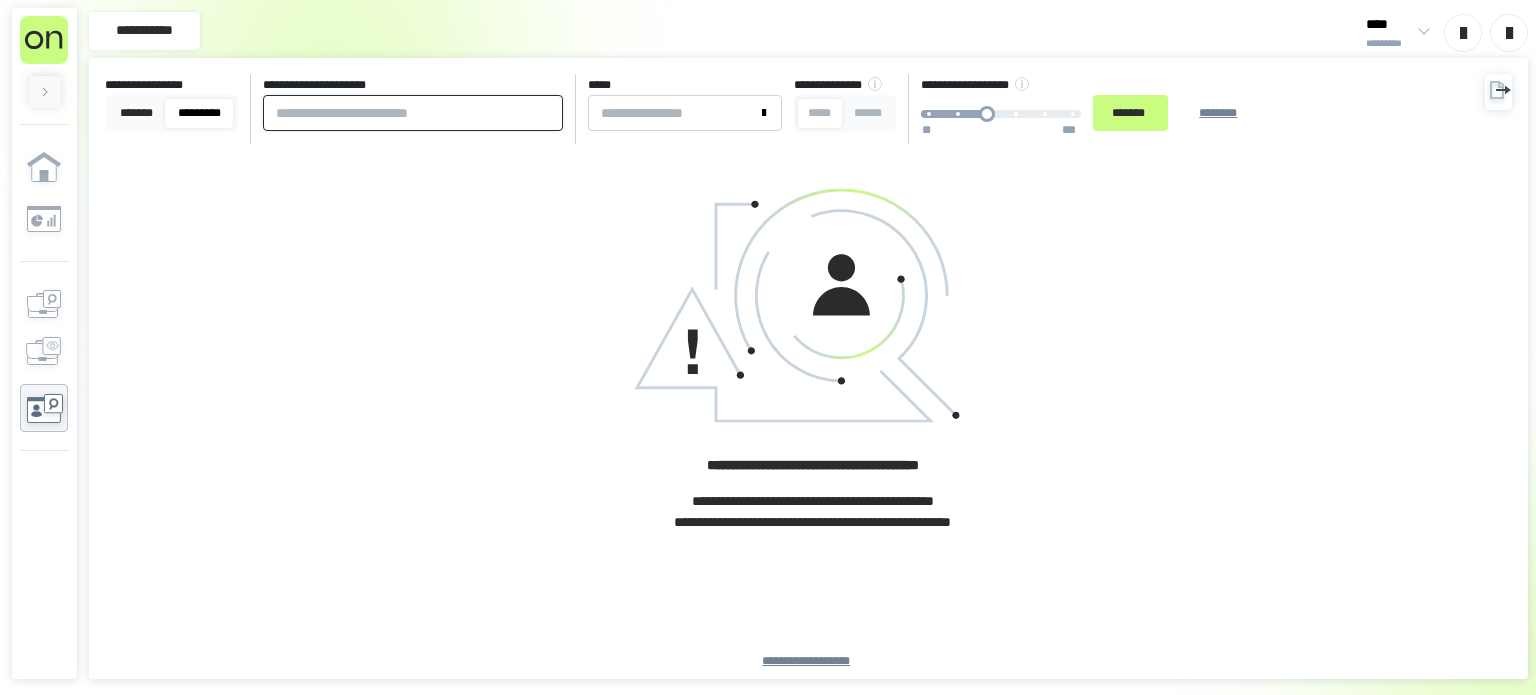 click at bounding box center [413, 113] 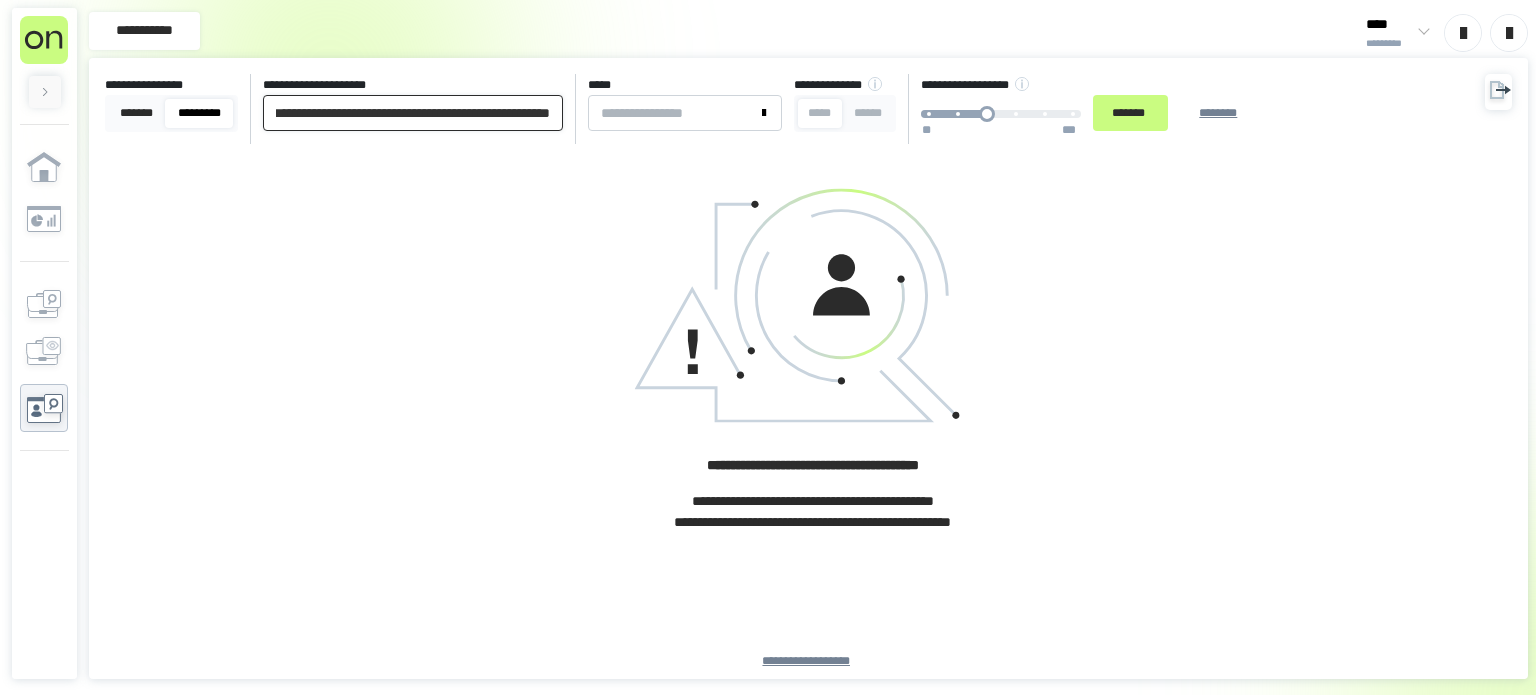 scroll, scrollTop: 0, scrollLeft: 122, axis: horizontal 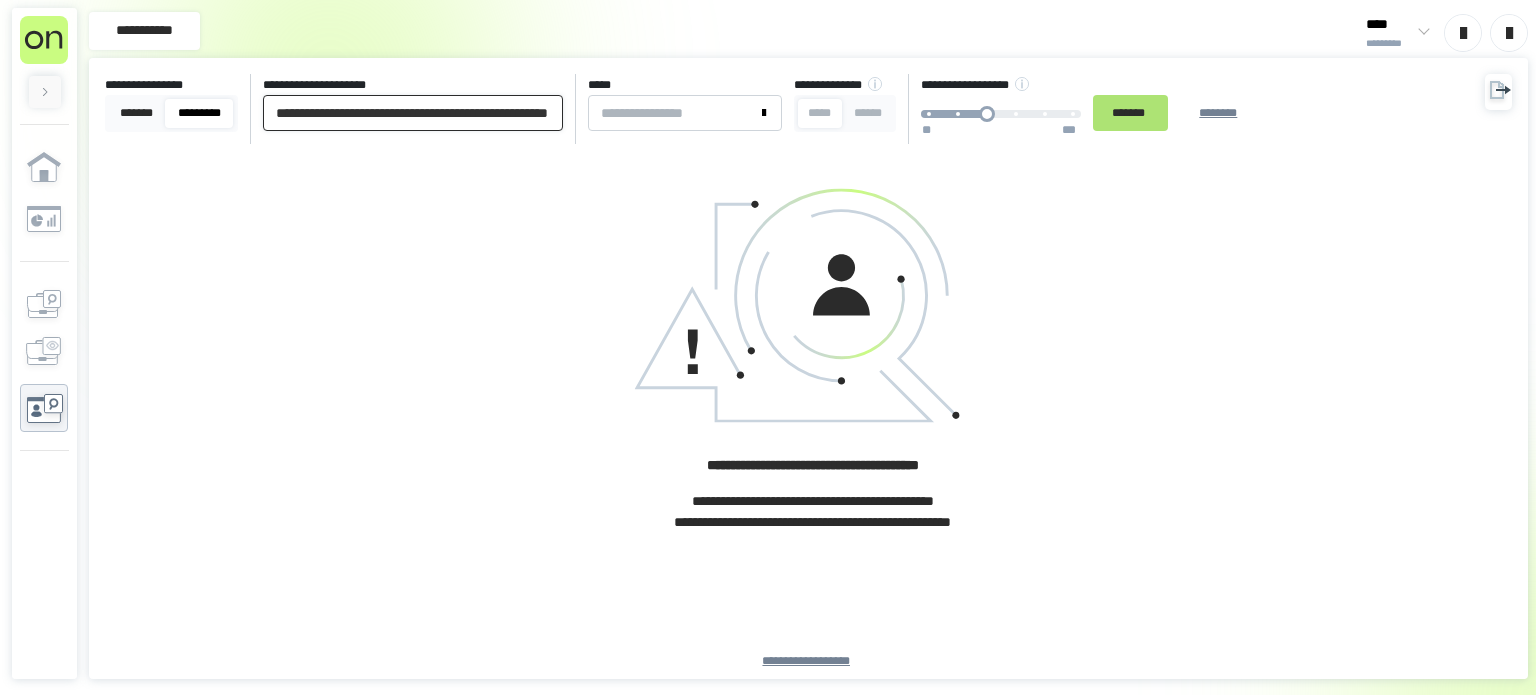 type on "**********" 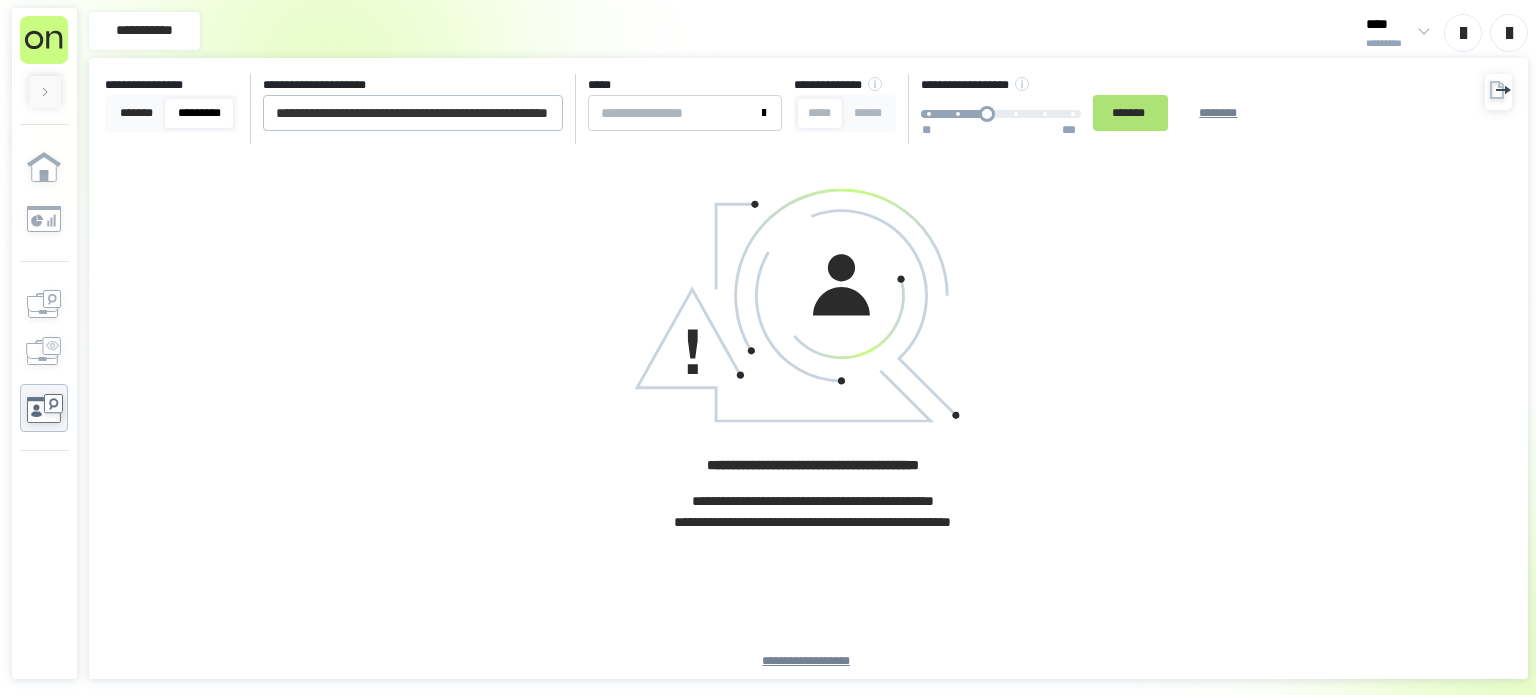 click on "*******" at bounding box center [1130, 113] 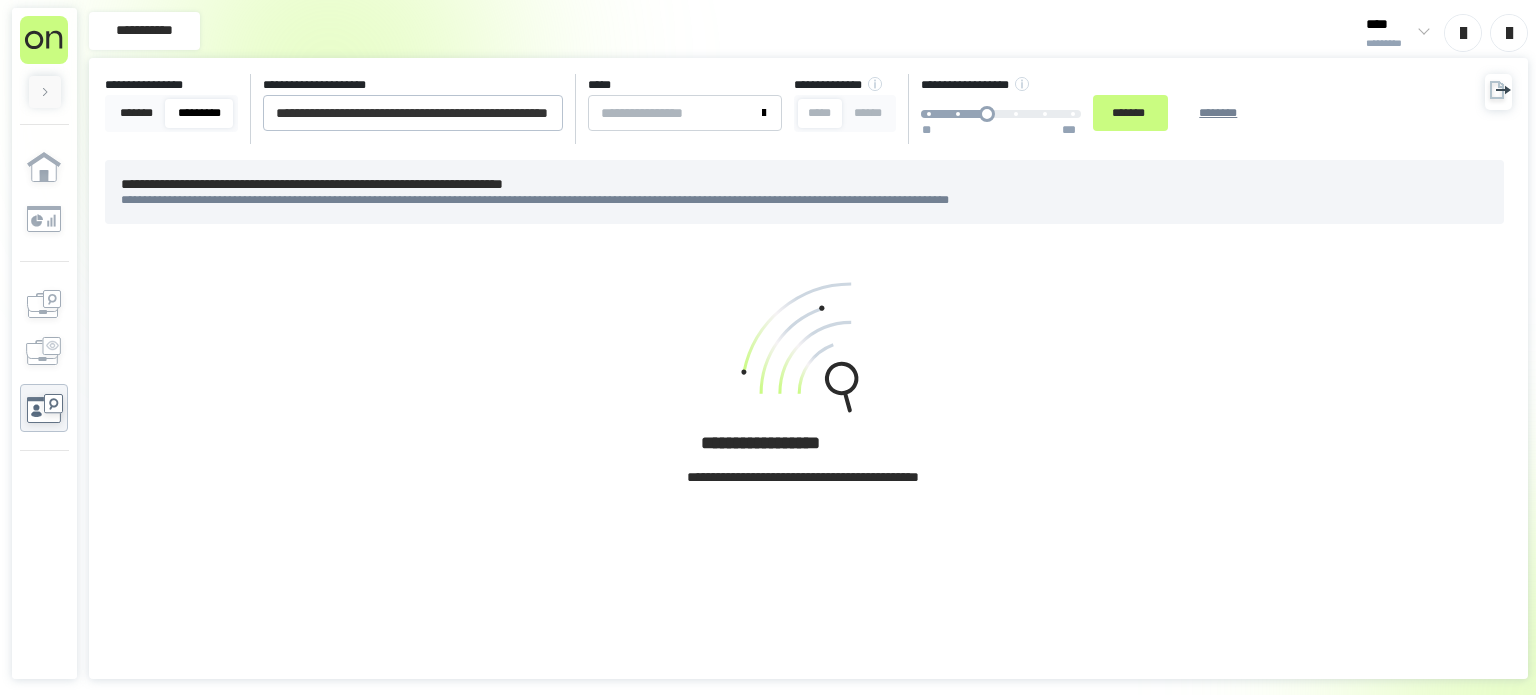 click on "**********" at bounding box center [808, 391] 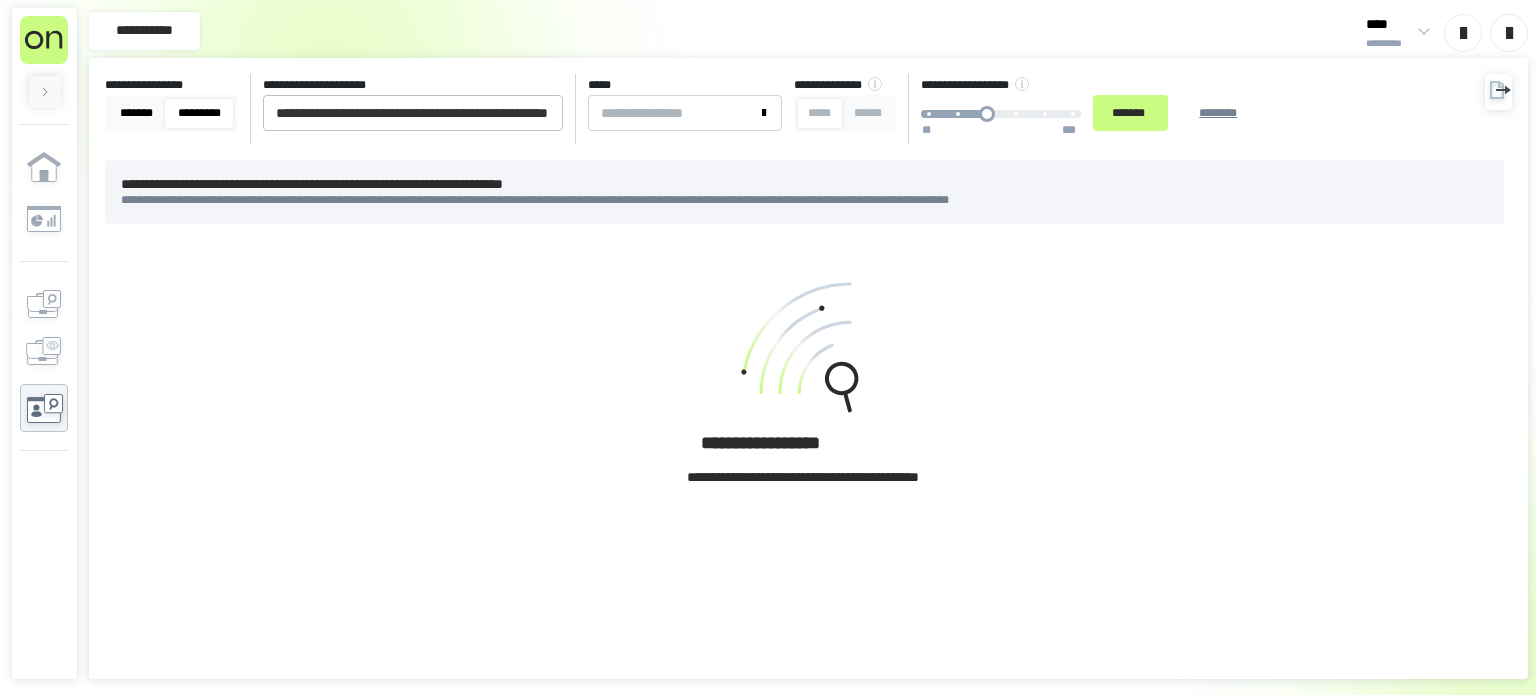 click on "*******" at bounding box center (137, 113) 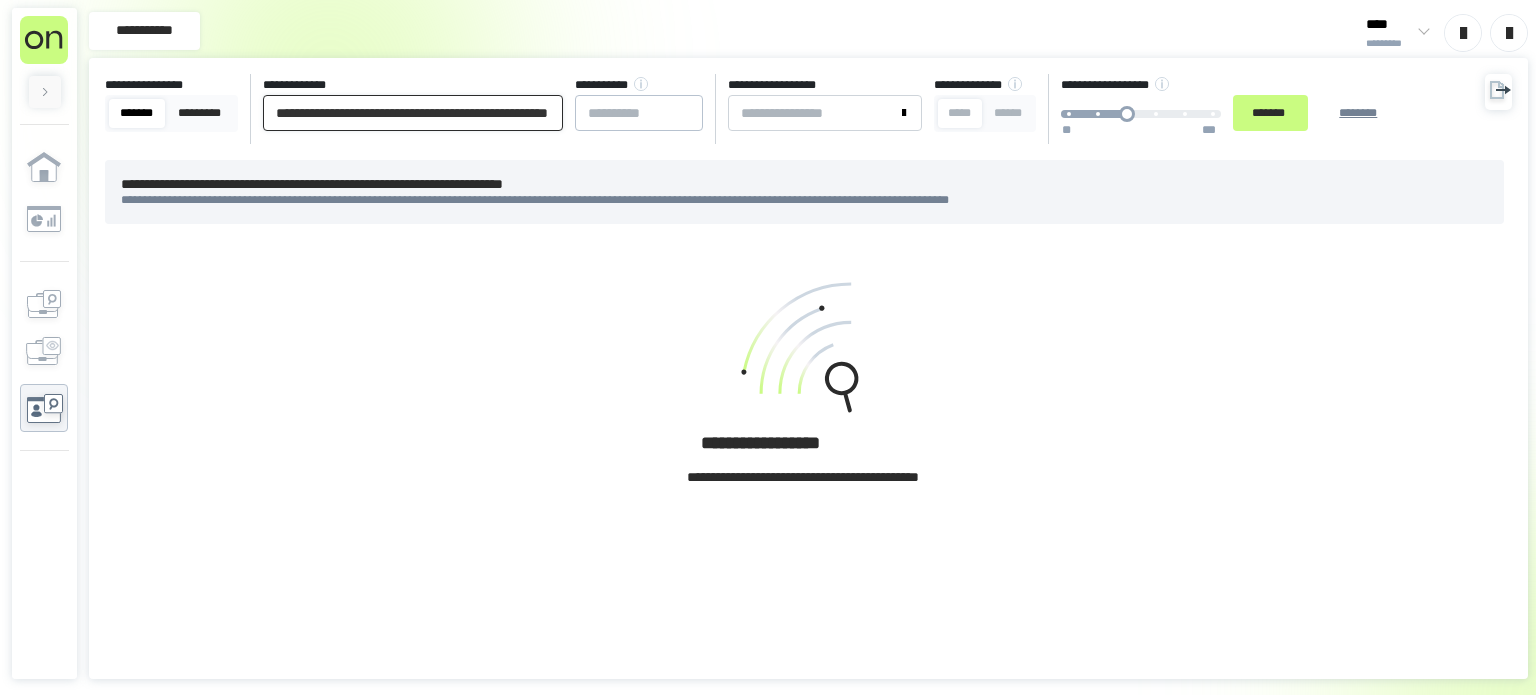 scroll, scrollTop: 0, scrollLeft: 116, axis: horizontal 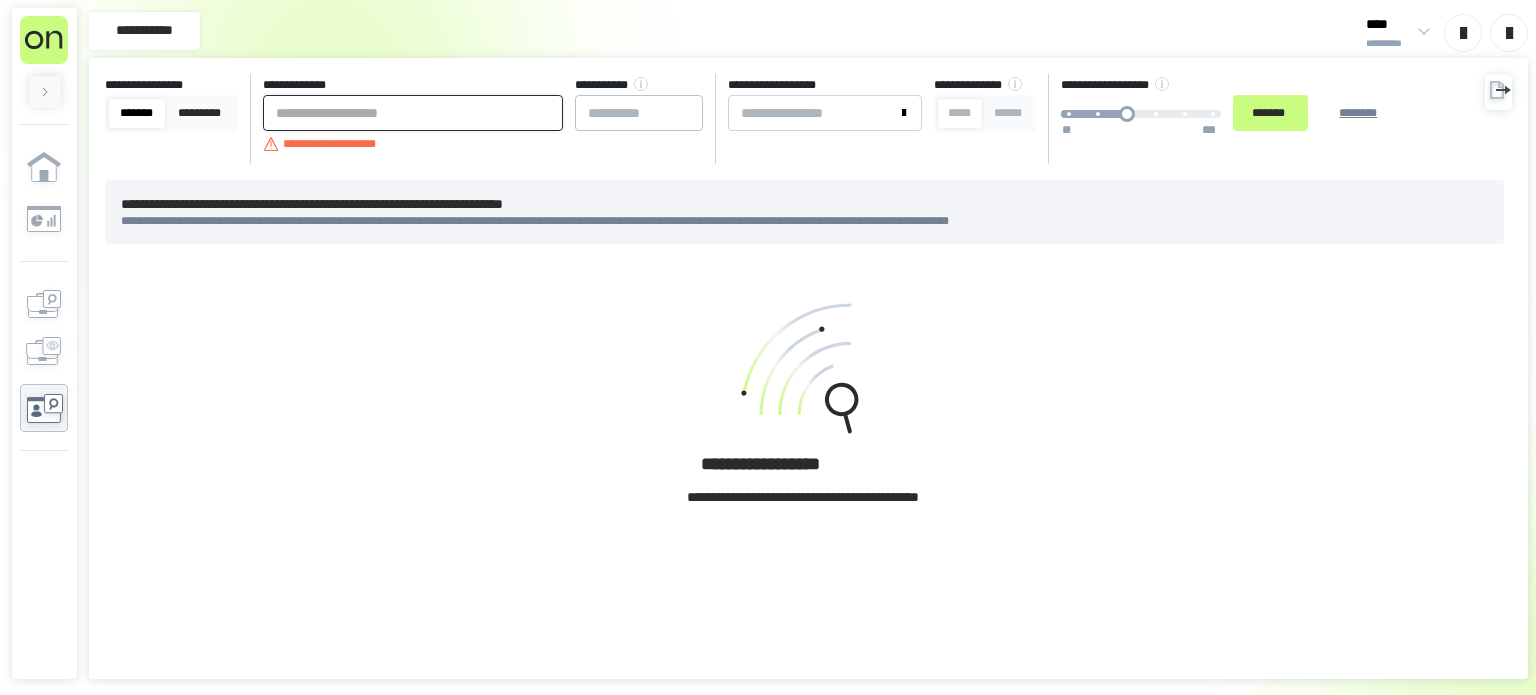paste on "**********" 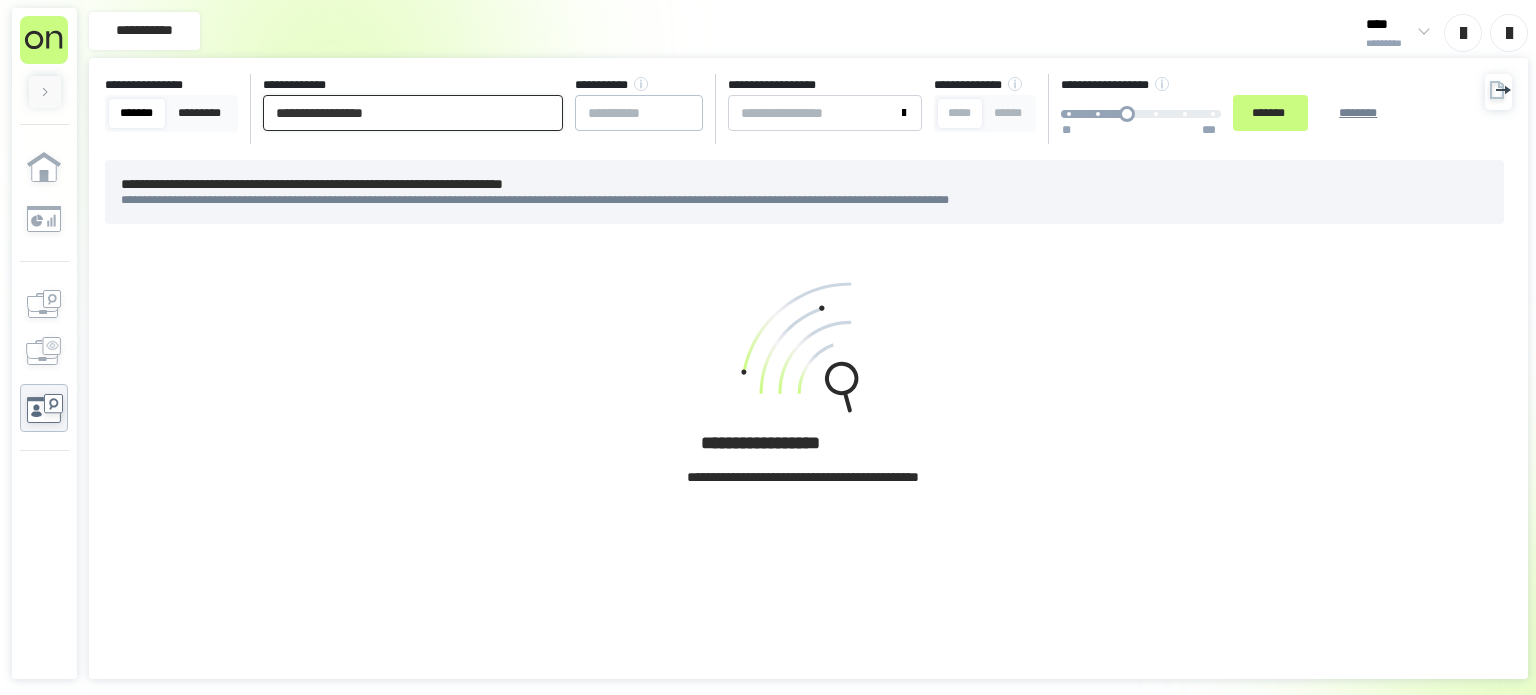 type on "**********" 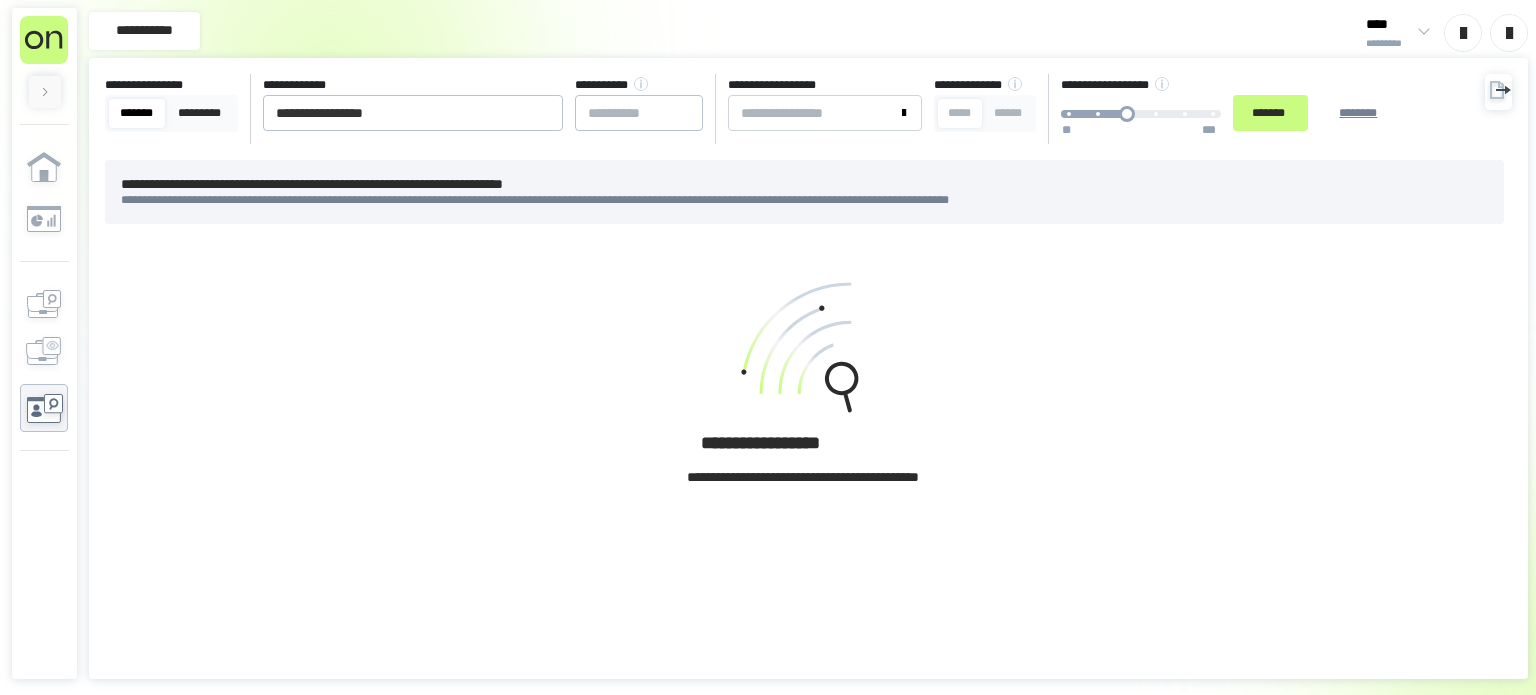 click on "*******" at bounding box center (137, 113) 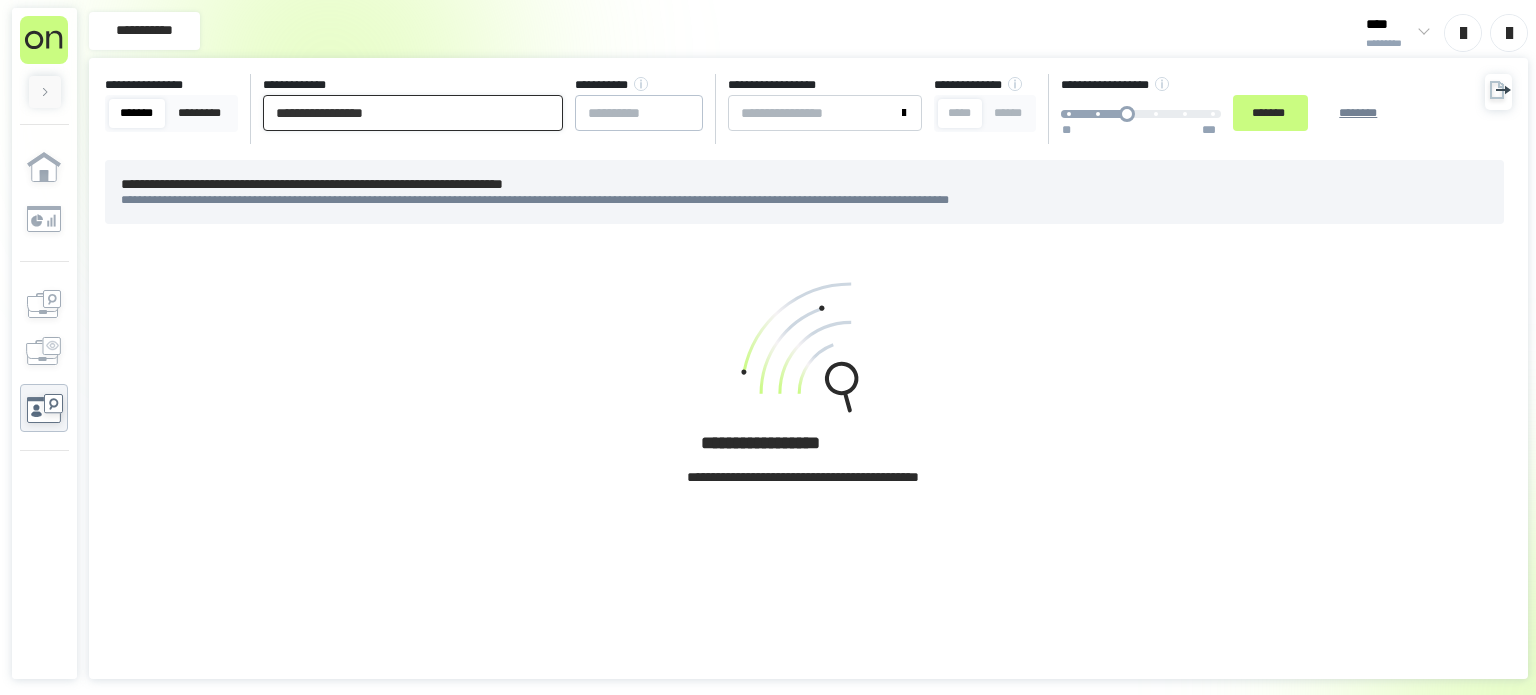 click on "**********" at bounding box center [413, 113] 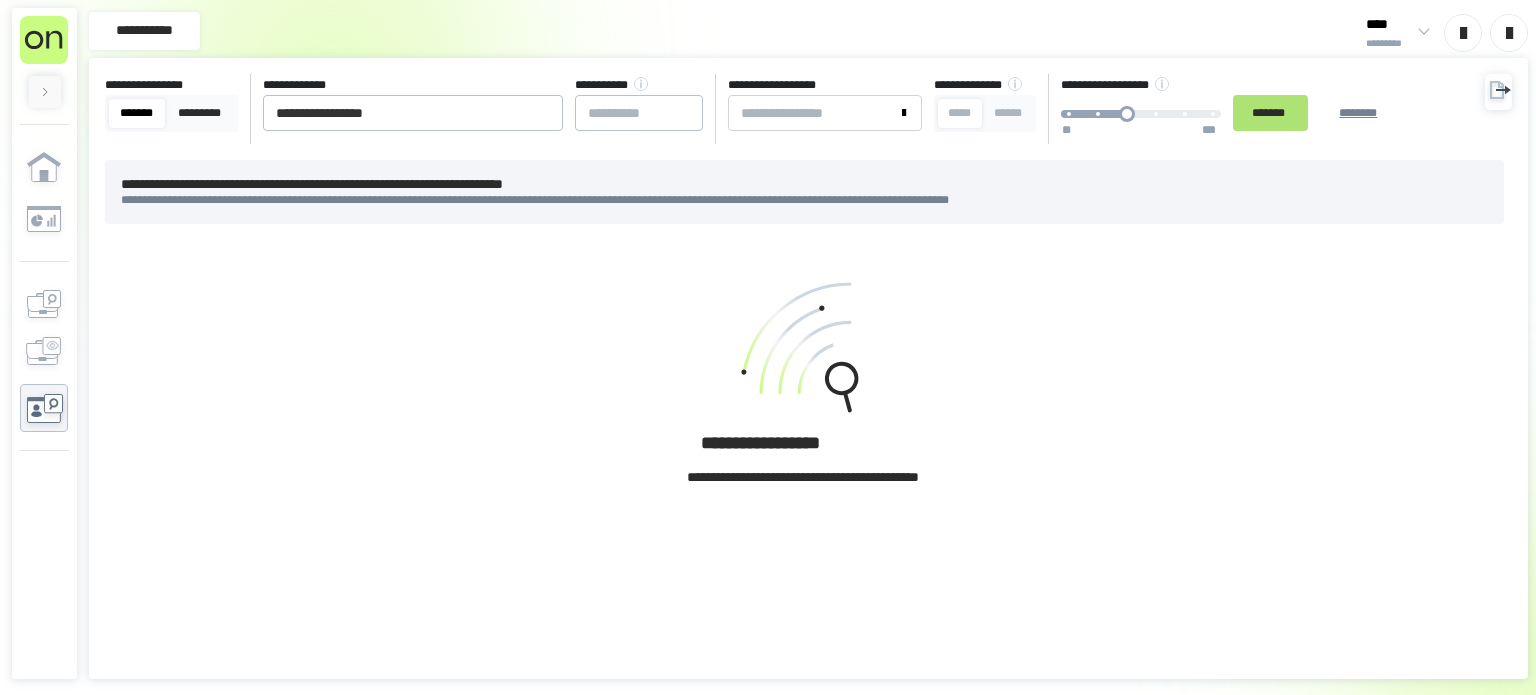 click on "*******" at bounding box center [1270, 113] 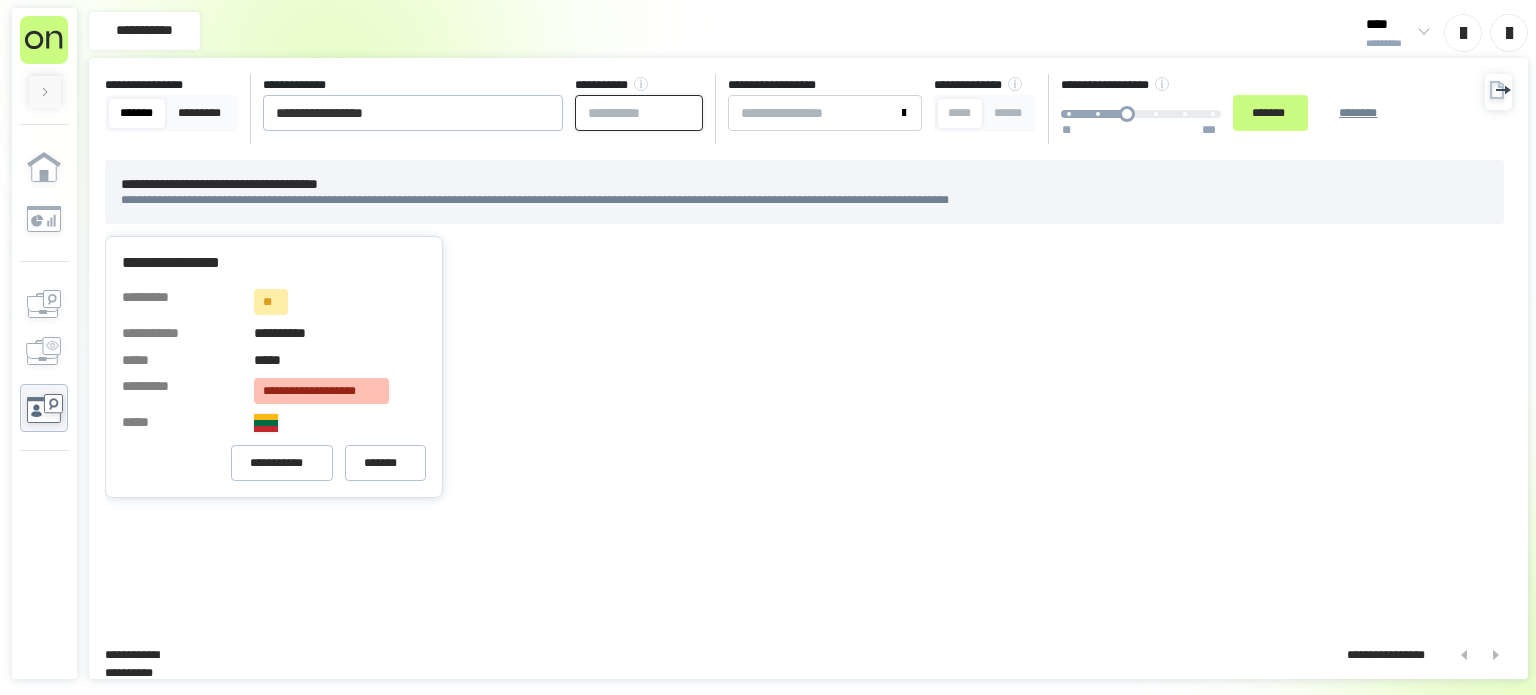 click at bounding box center (639, 113) 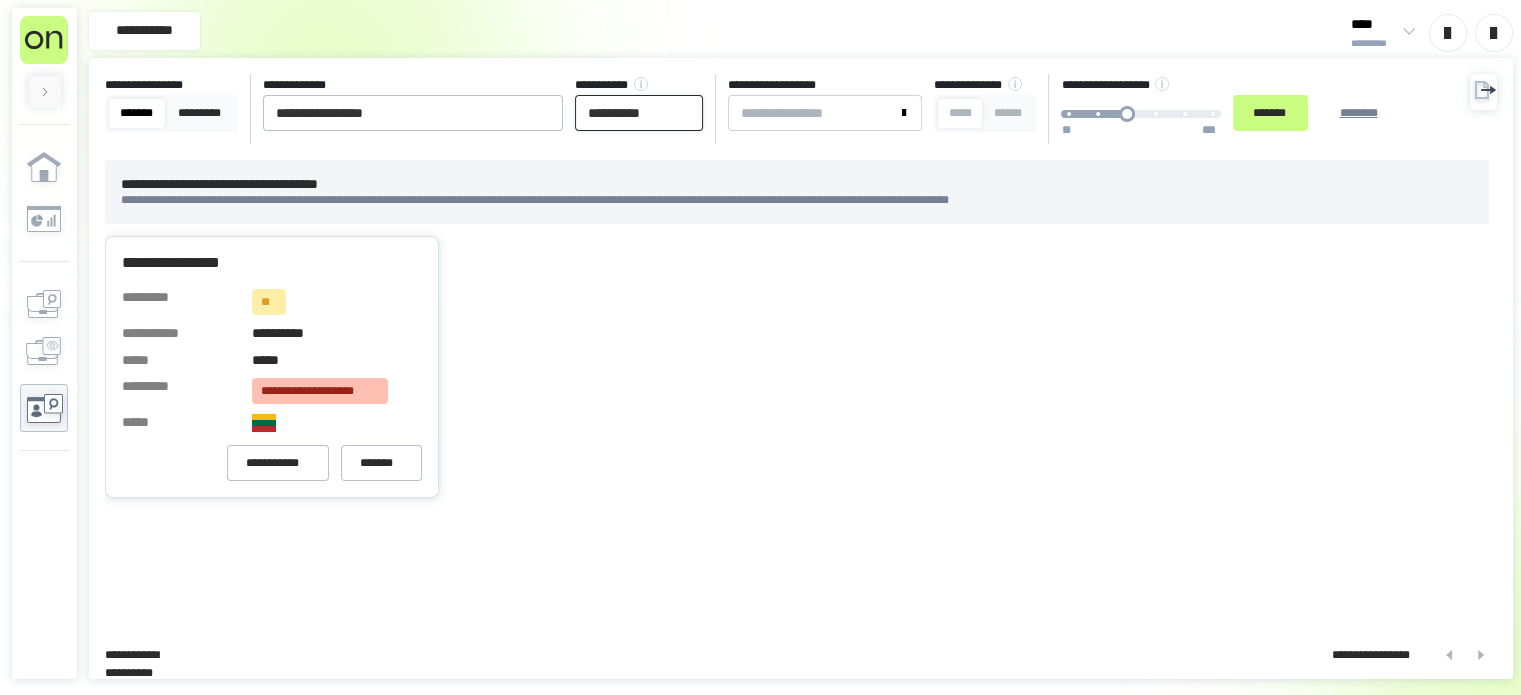 type on "**********" 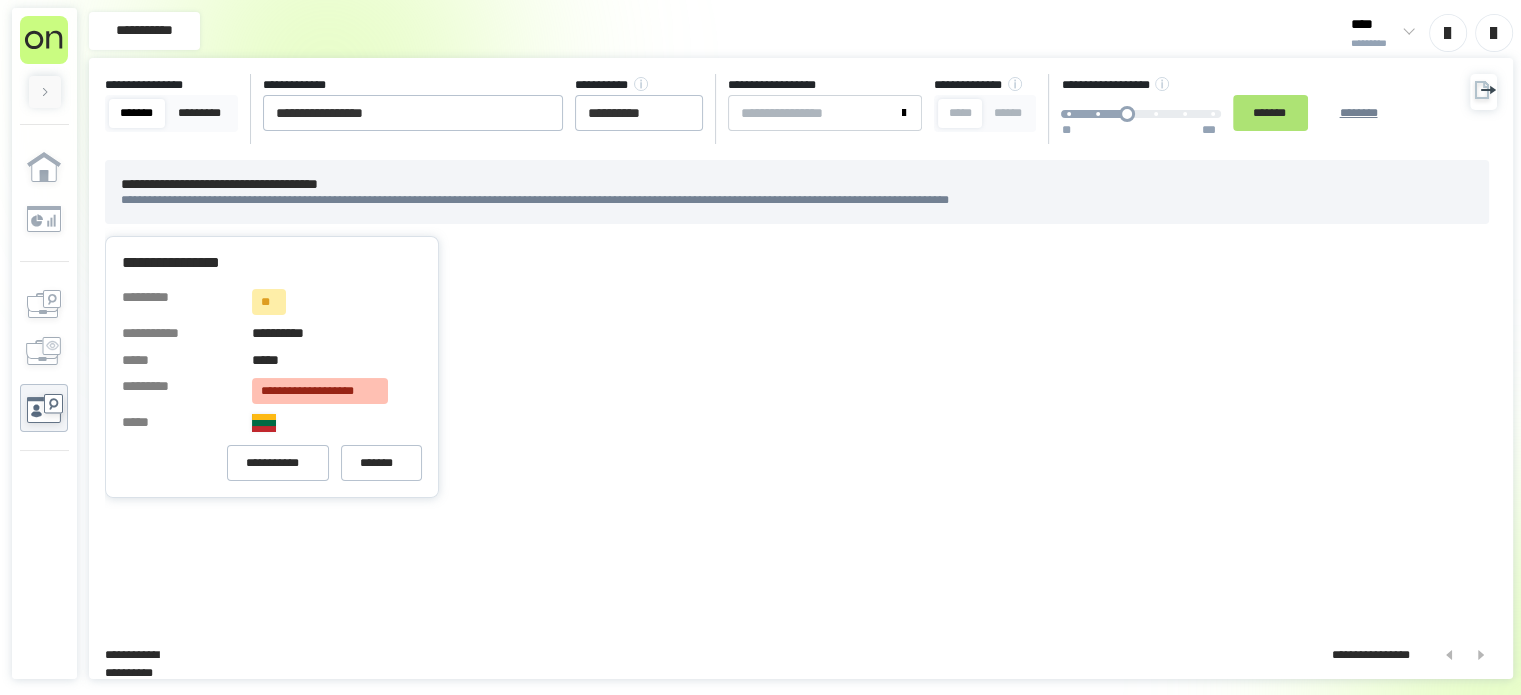click on "*******" at bounding box center (1270, 113) 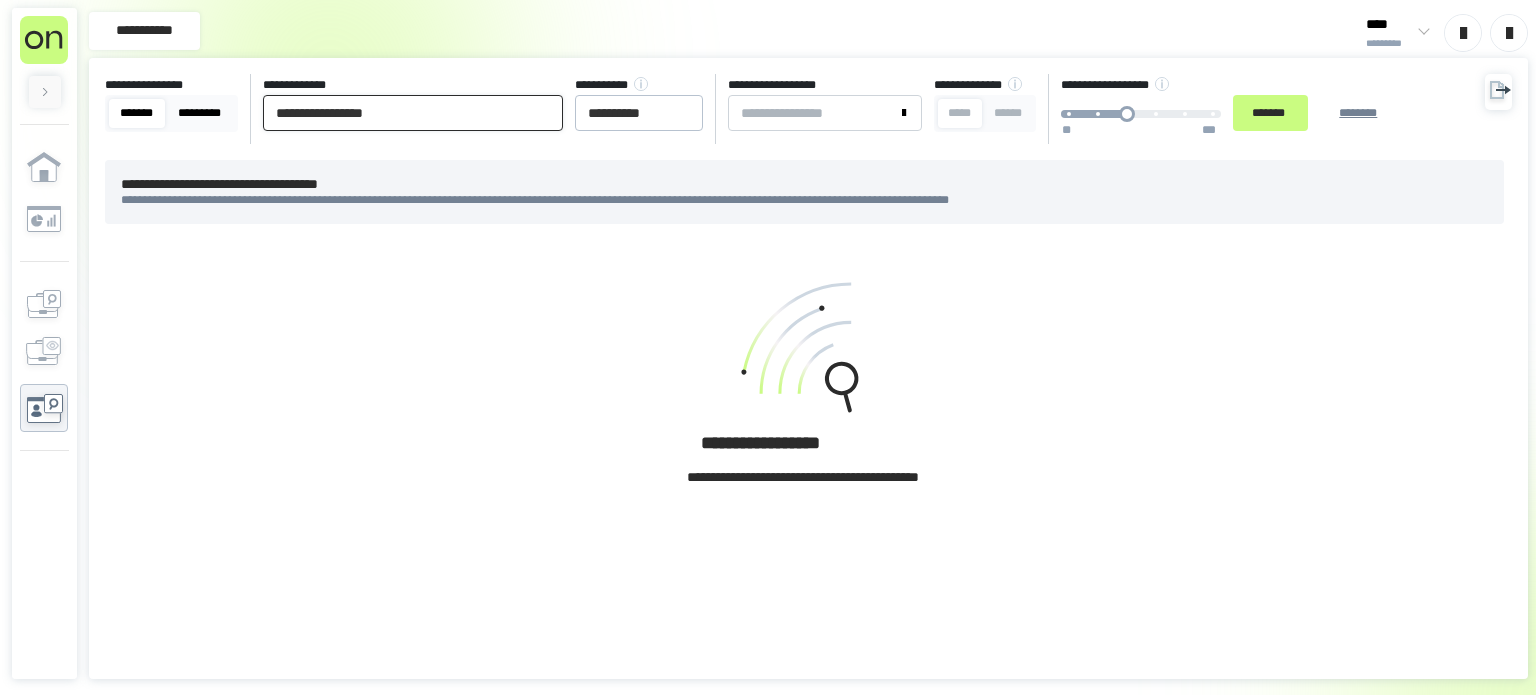 drag, startPoint x: 276, startPoint y: 103, endPoint x: 217, endPoint y: 103, distance: 59 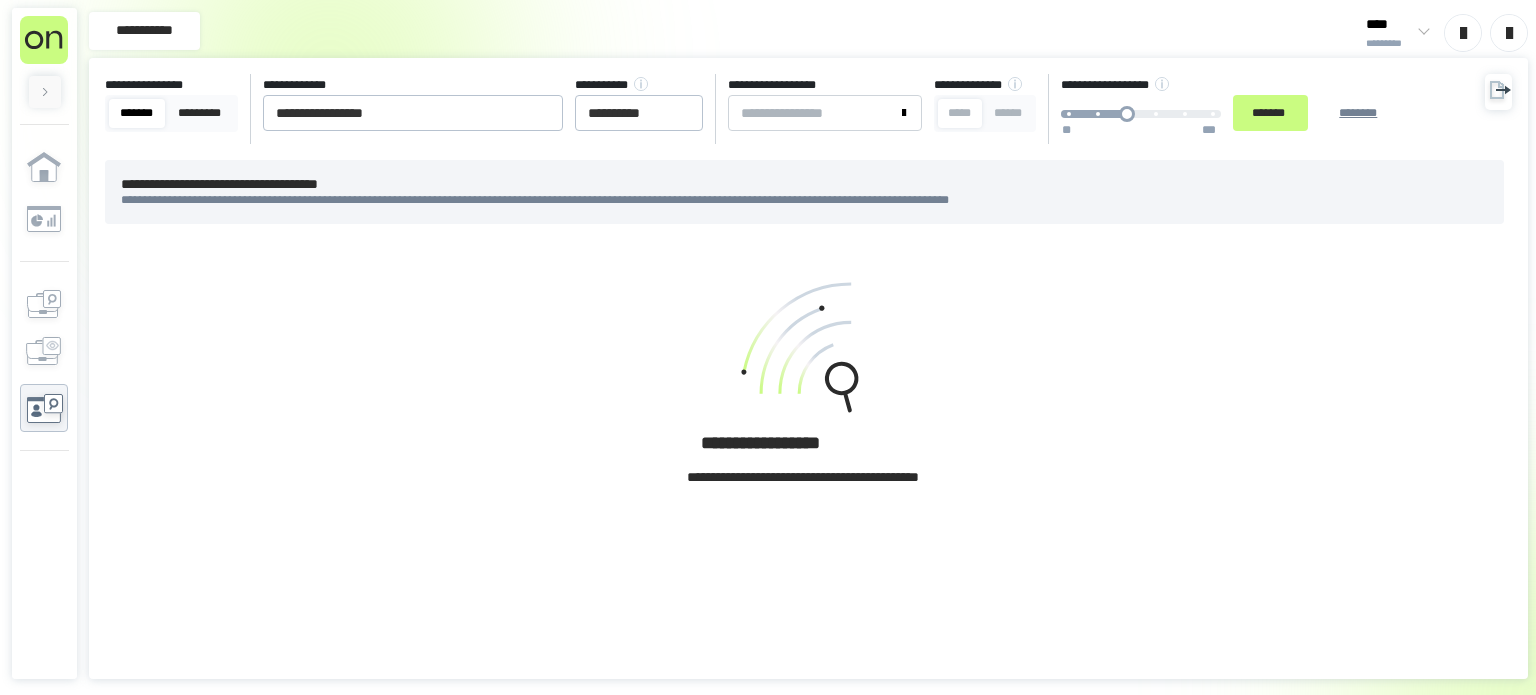 click at bounding box center (803, 351) 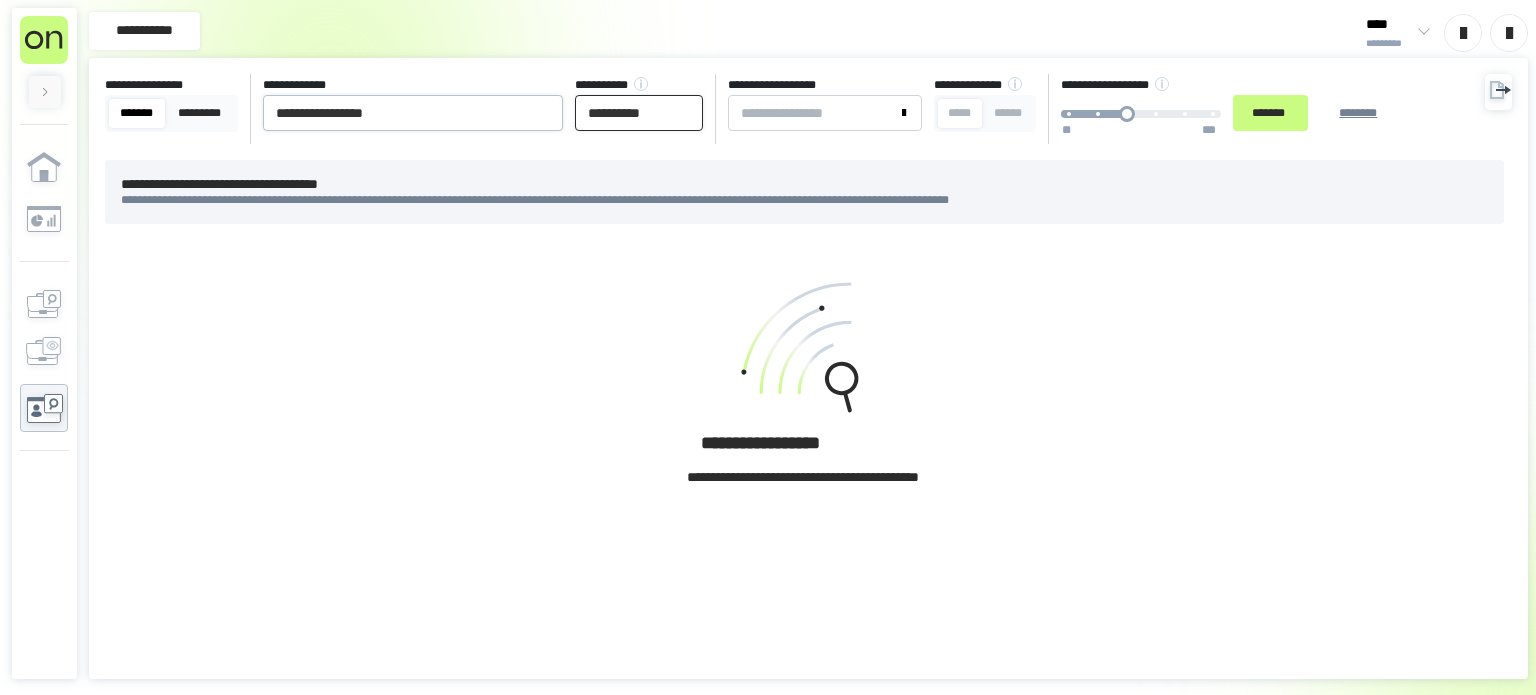 drag, startPoint x: 688, startPoint y: 111, endPoint x: 413, endPoint y: 99, distance: 275.2617 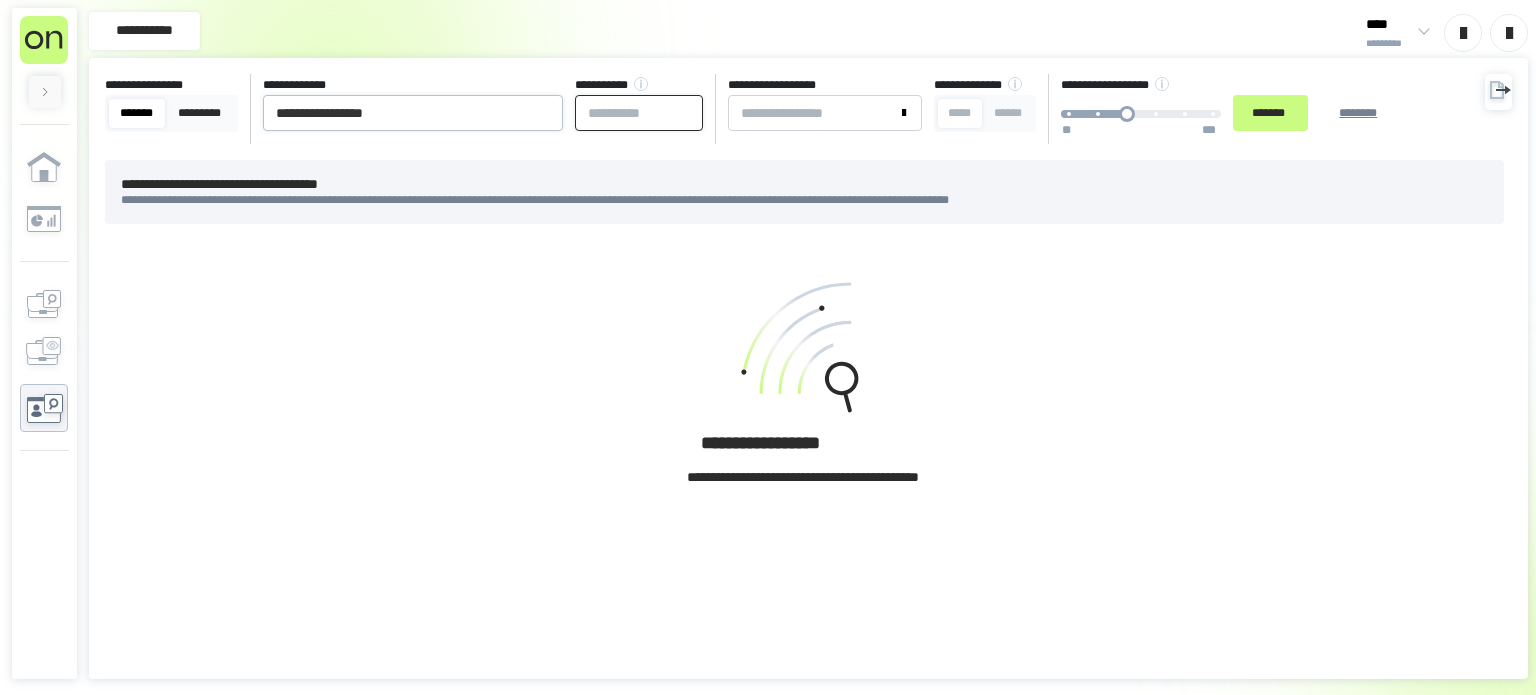 type 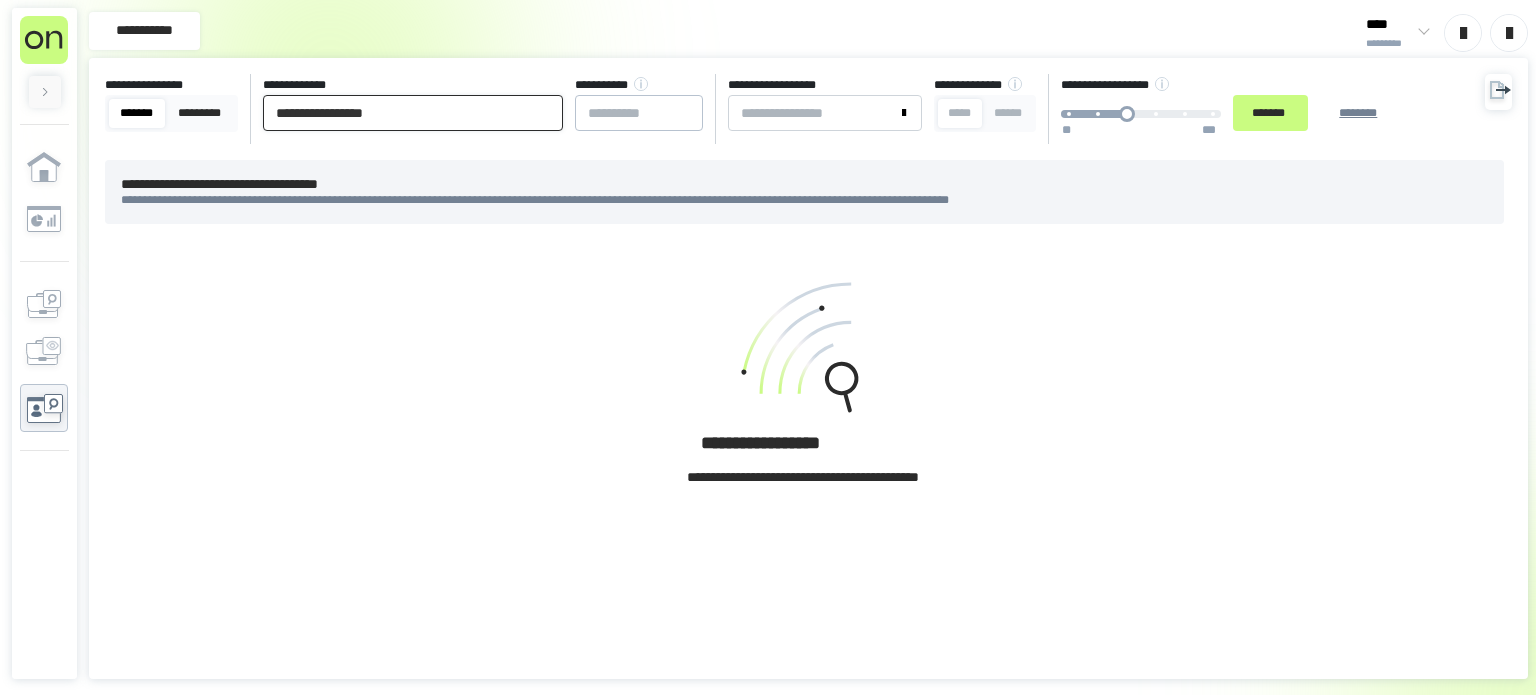 drag, startPoint x: 439, startPoint y: 106, endPoint x: 0, endPoint y: 98, distance: 439.07288 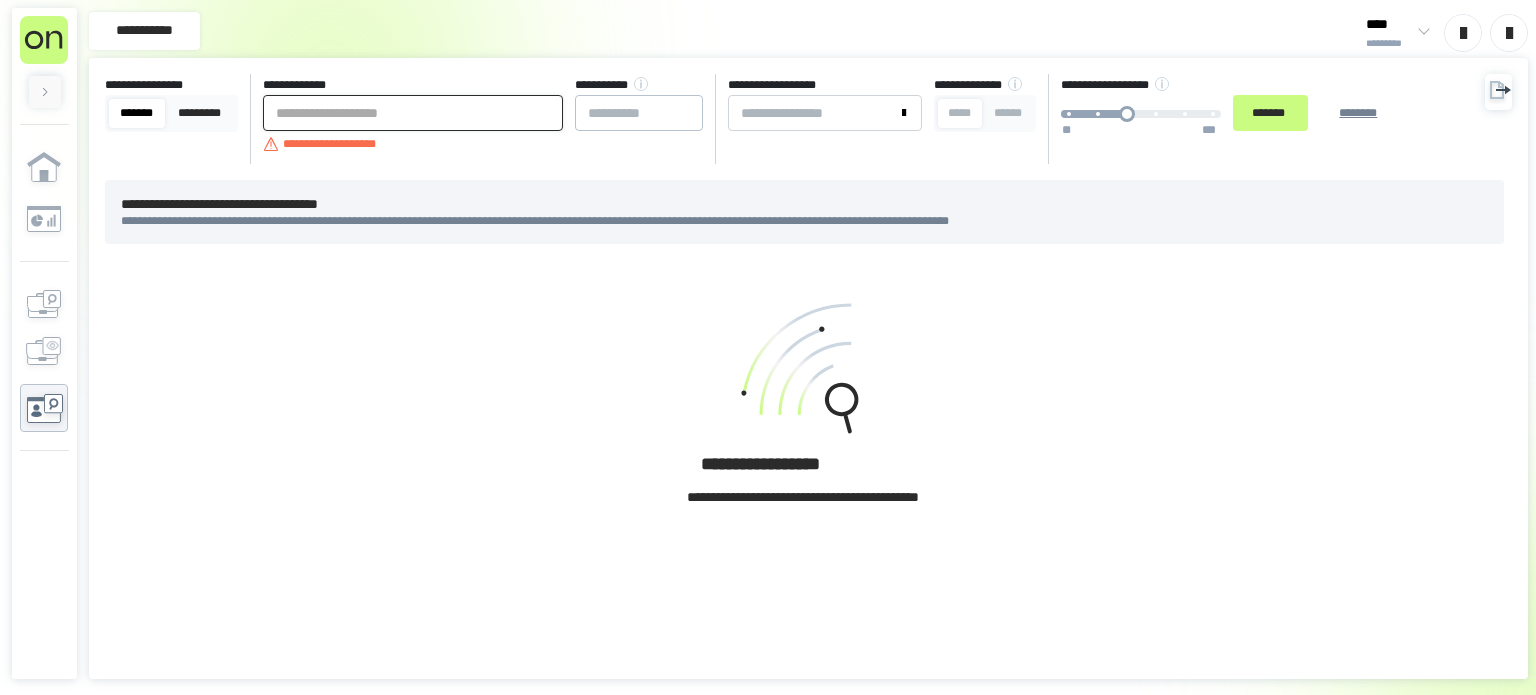 paste on "**********" 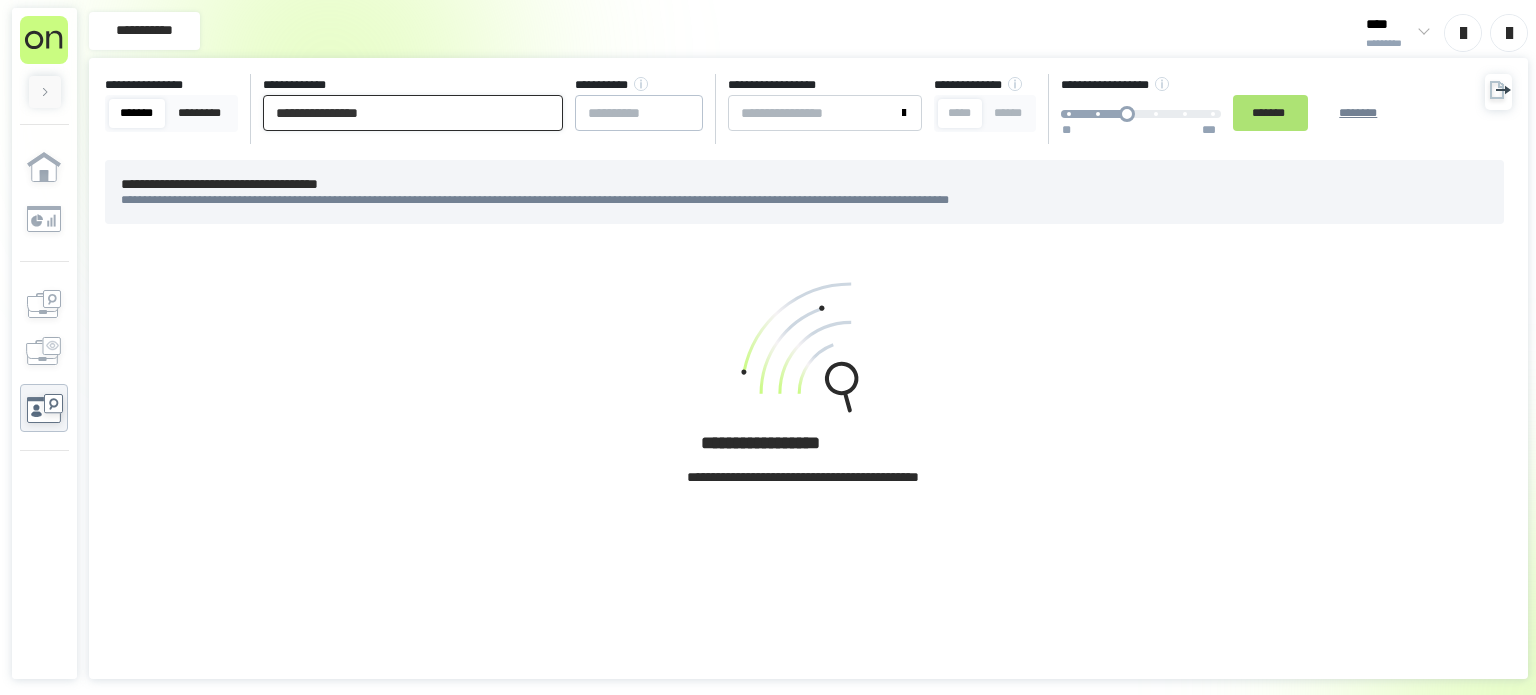 type on "**********" 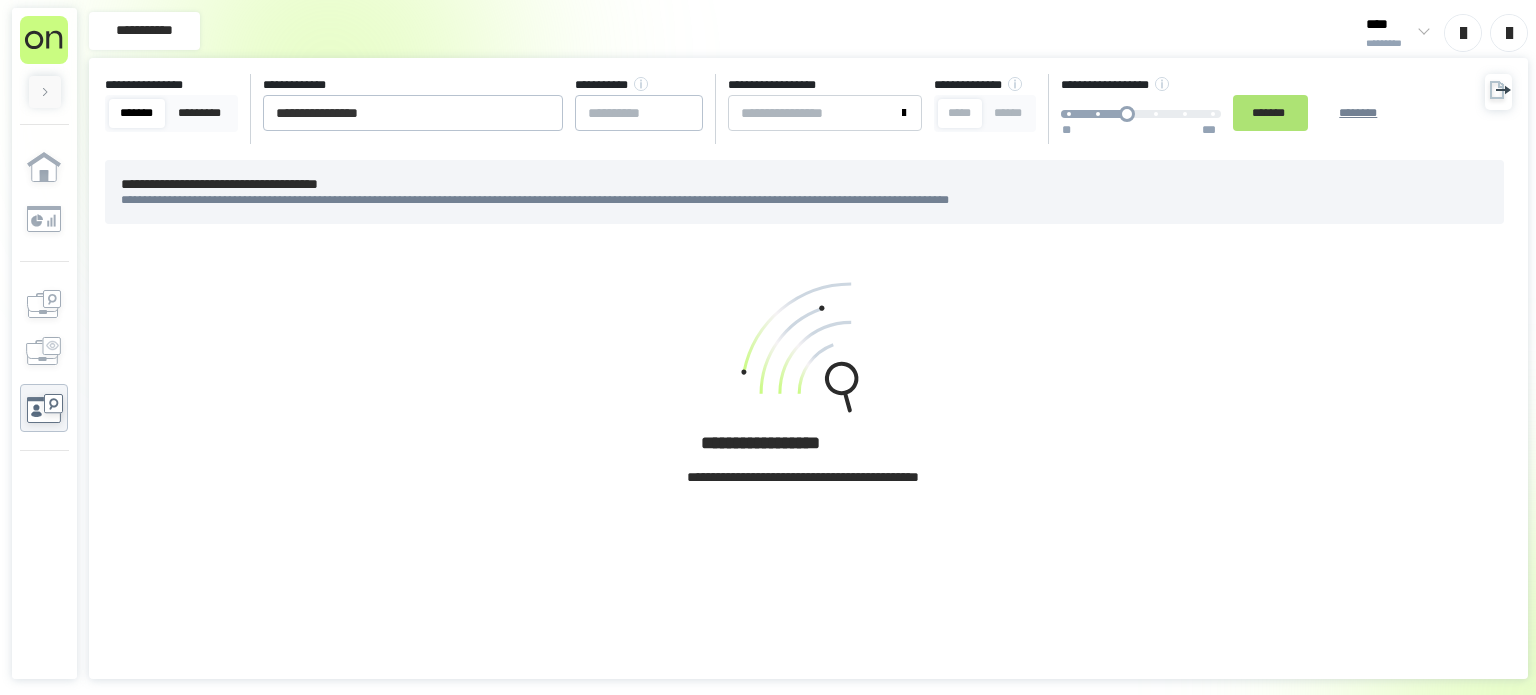 click on "*******" at bounding box center (1270, 113) 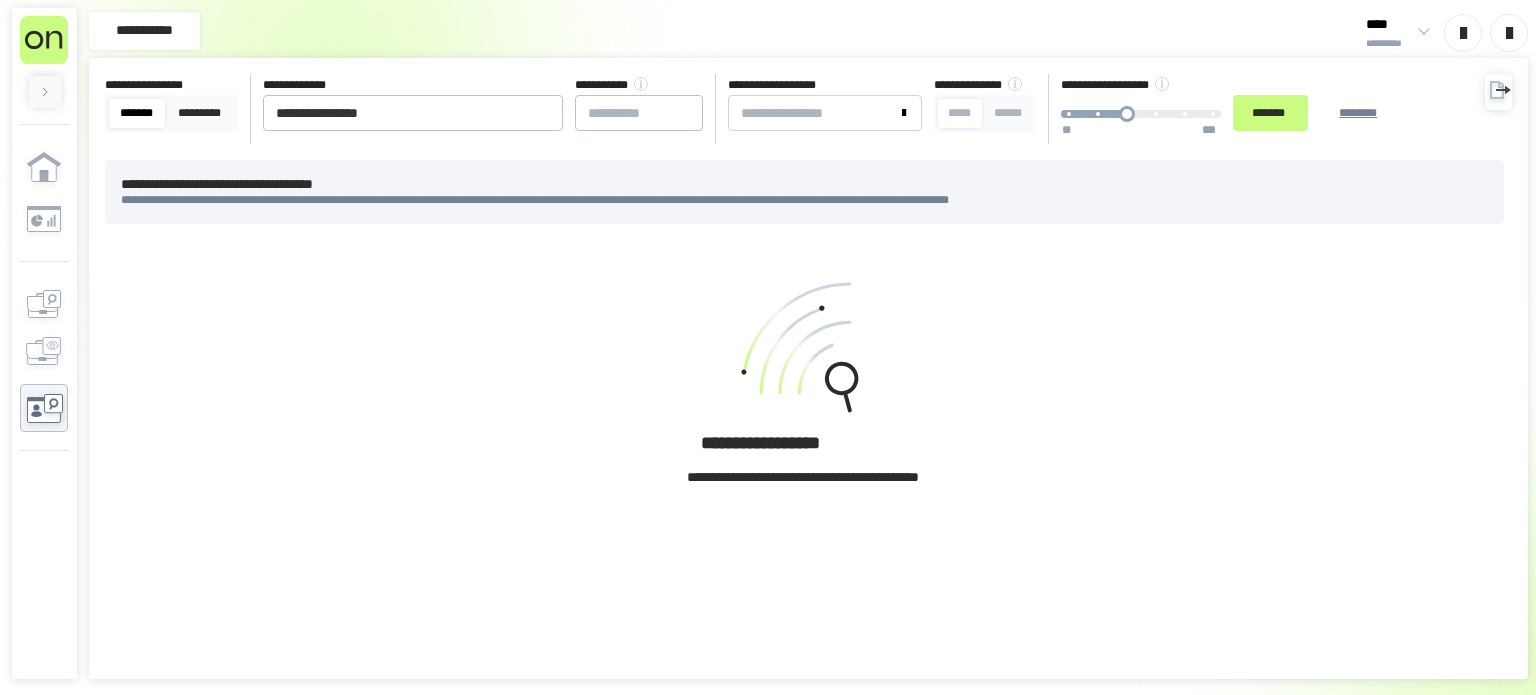 click at bounding box center [803, 351] 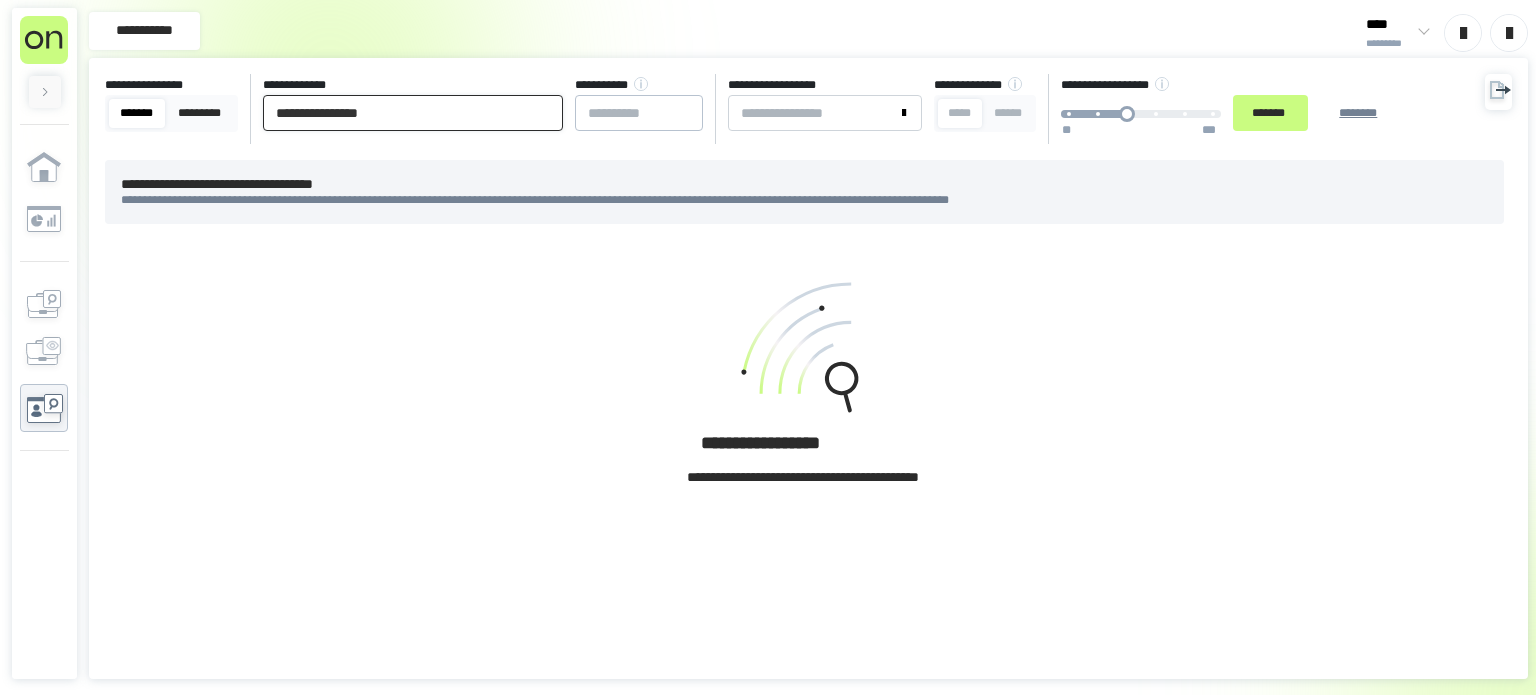 drag, startPoint x: 440, startPoint y: 122, endPoint x: 98, endPoint y: 112, distance: 342.14618 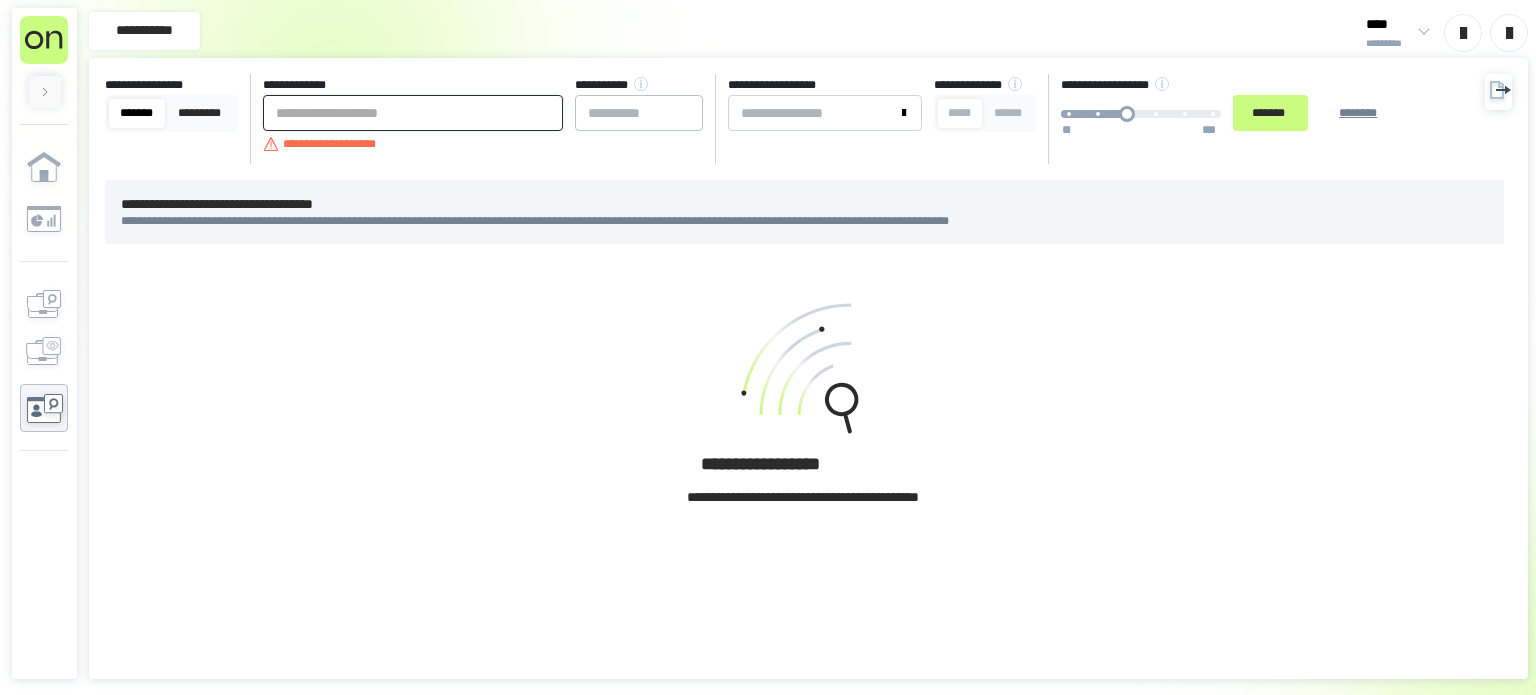 paste on "**********" 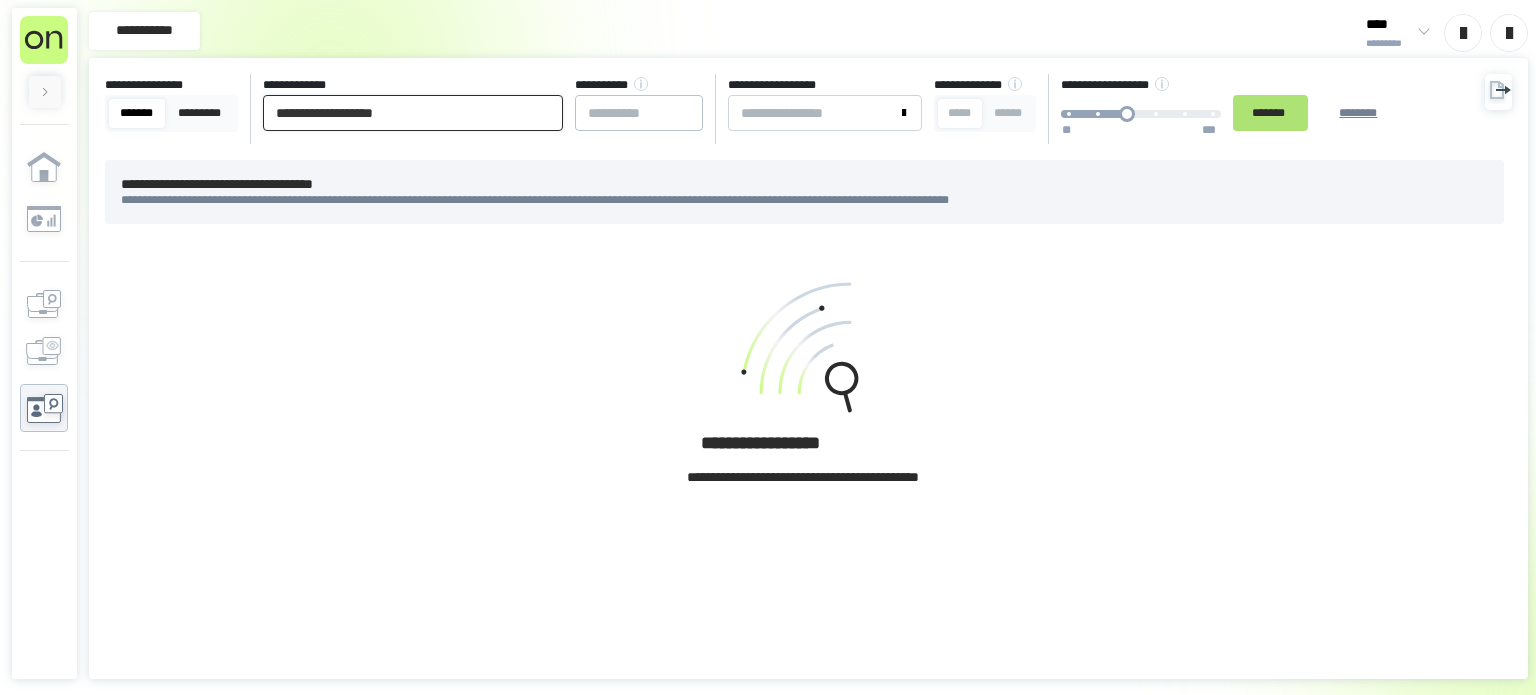 type on "**********" 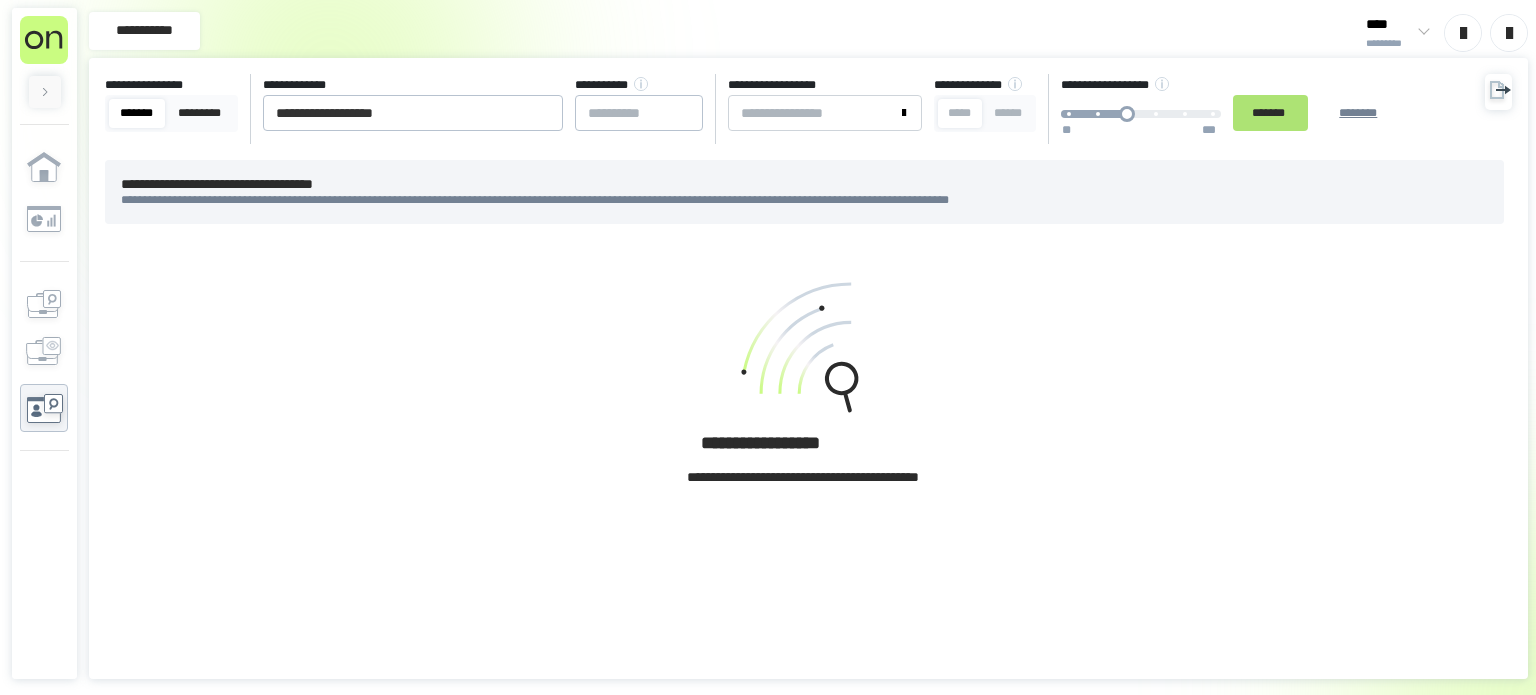 click on "*******" at bounding box center (1270, 113) 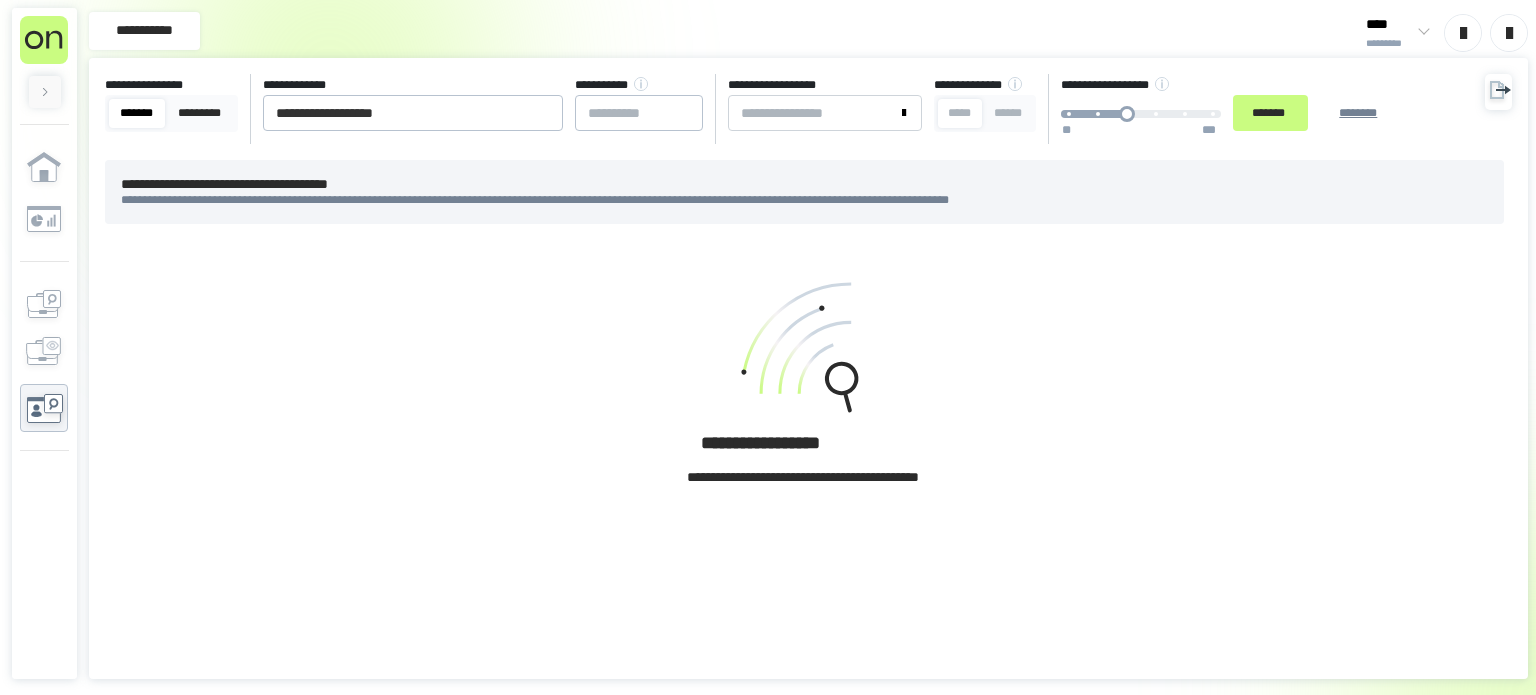 click at bounding box center [803, 351] 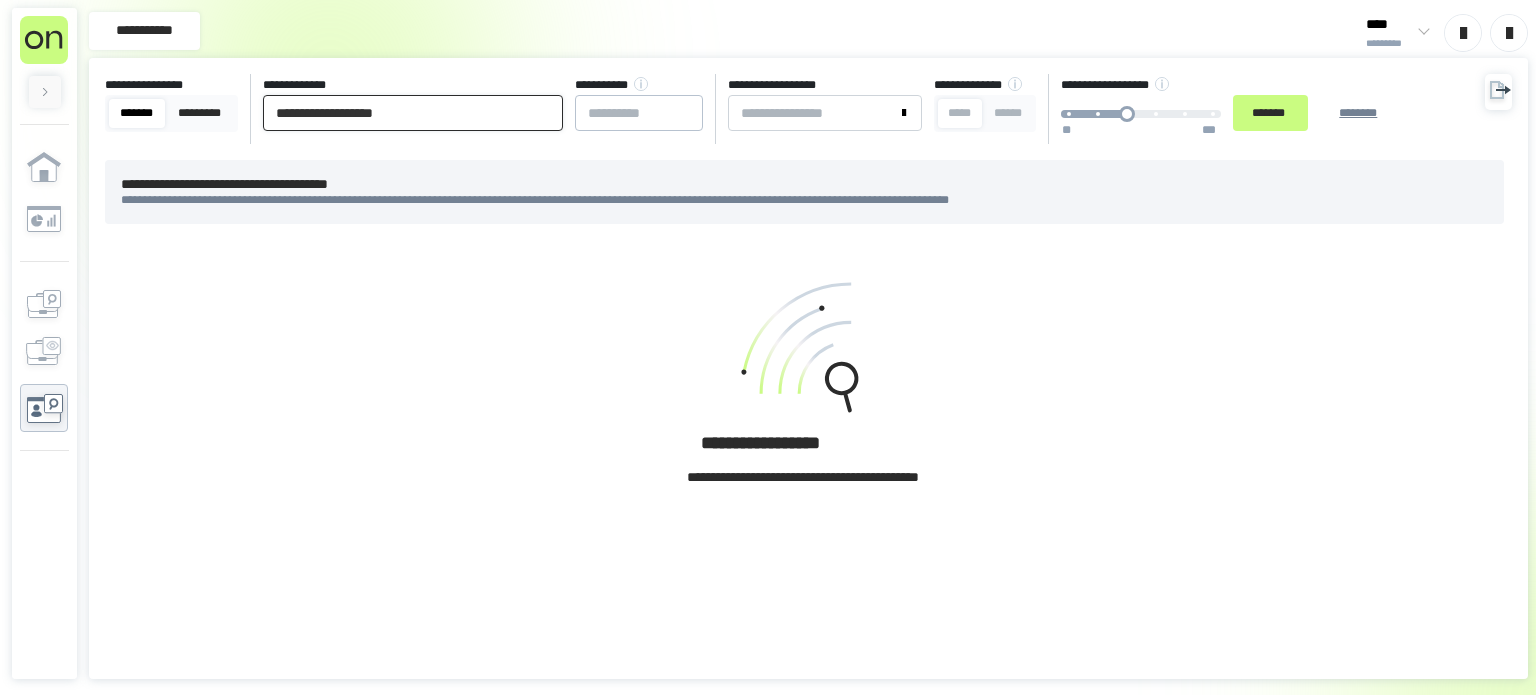 drag, startPoint x: 324, startPoint y: 106, endPoint x: 105, endPoint y: 100, distance: 219.08218 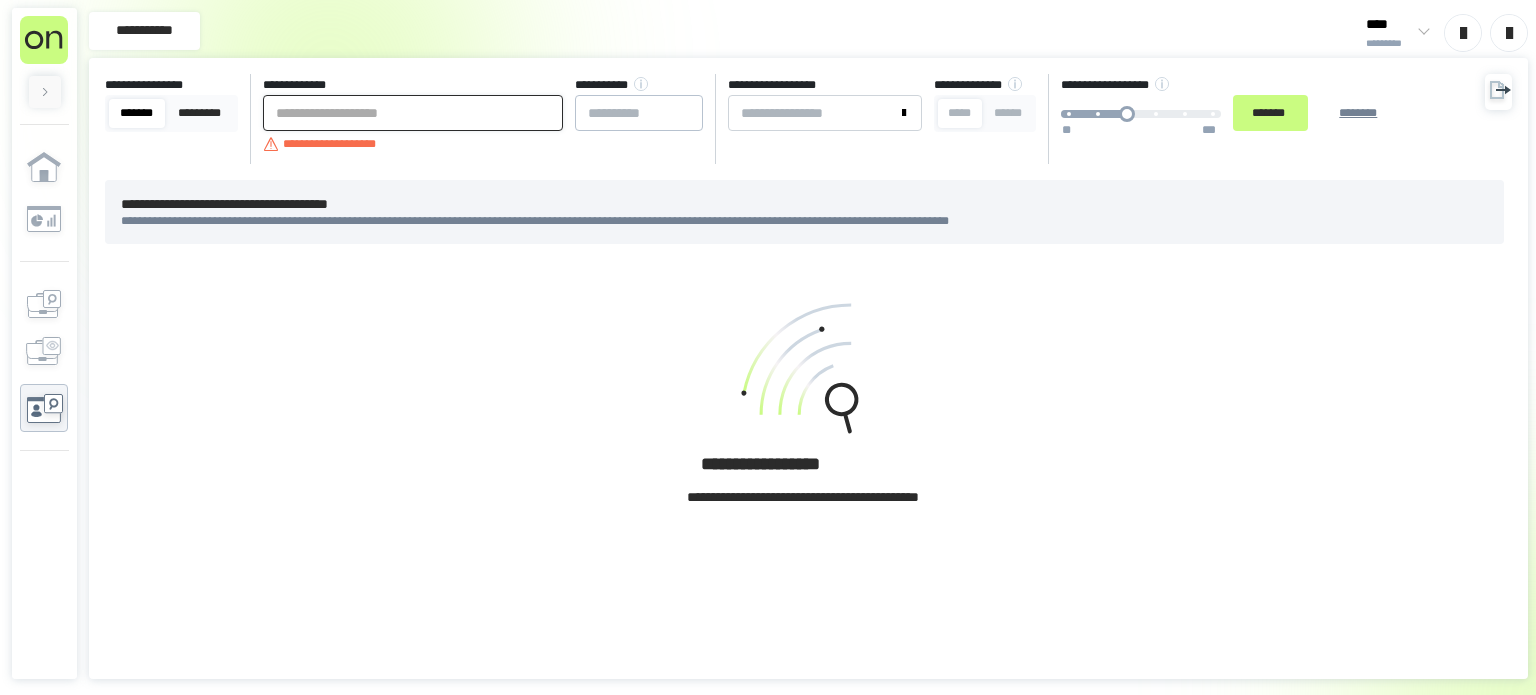 paste on "**********" 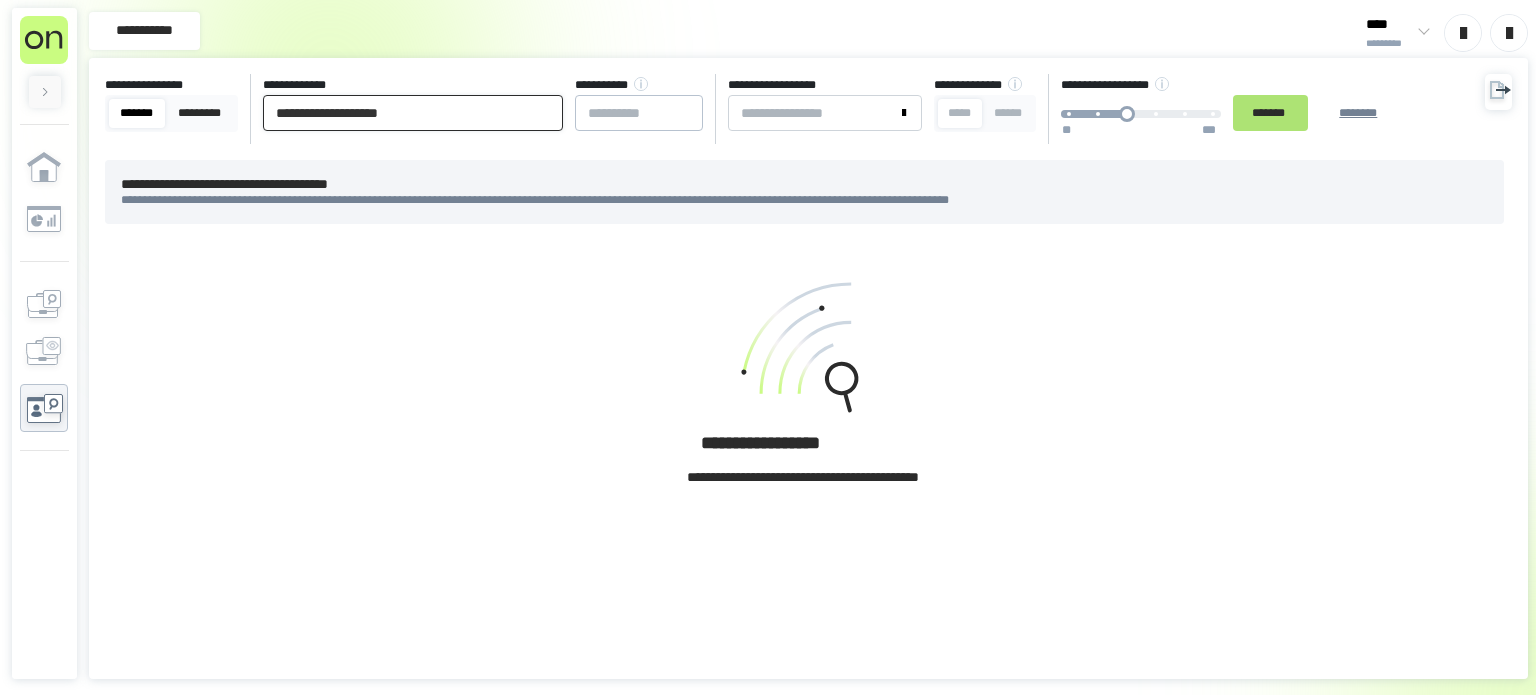 type on "**********" 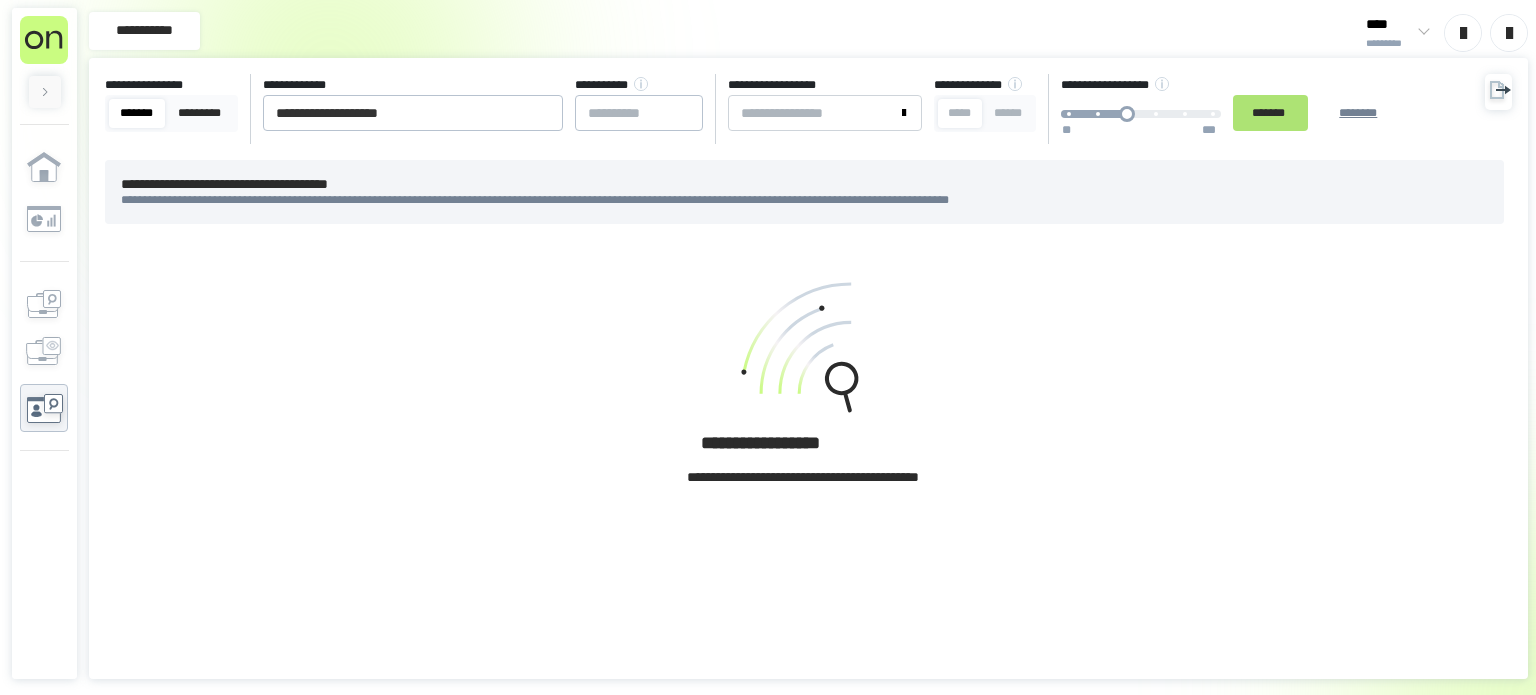 click on "*******" at bounding box center (1270, 113) 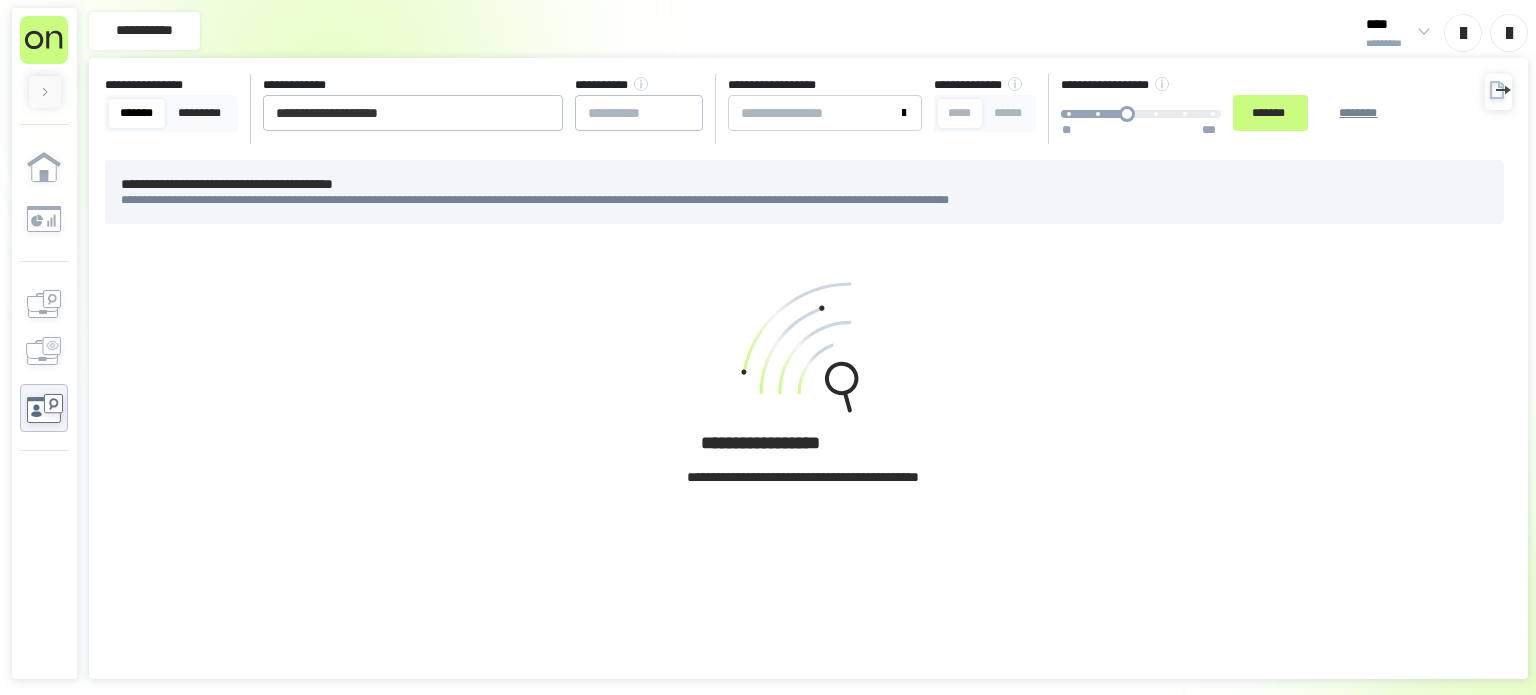 click on "**********" at bounding box center [808, 391] 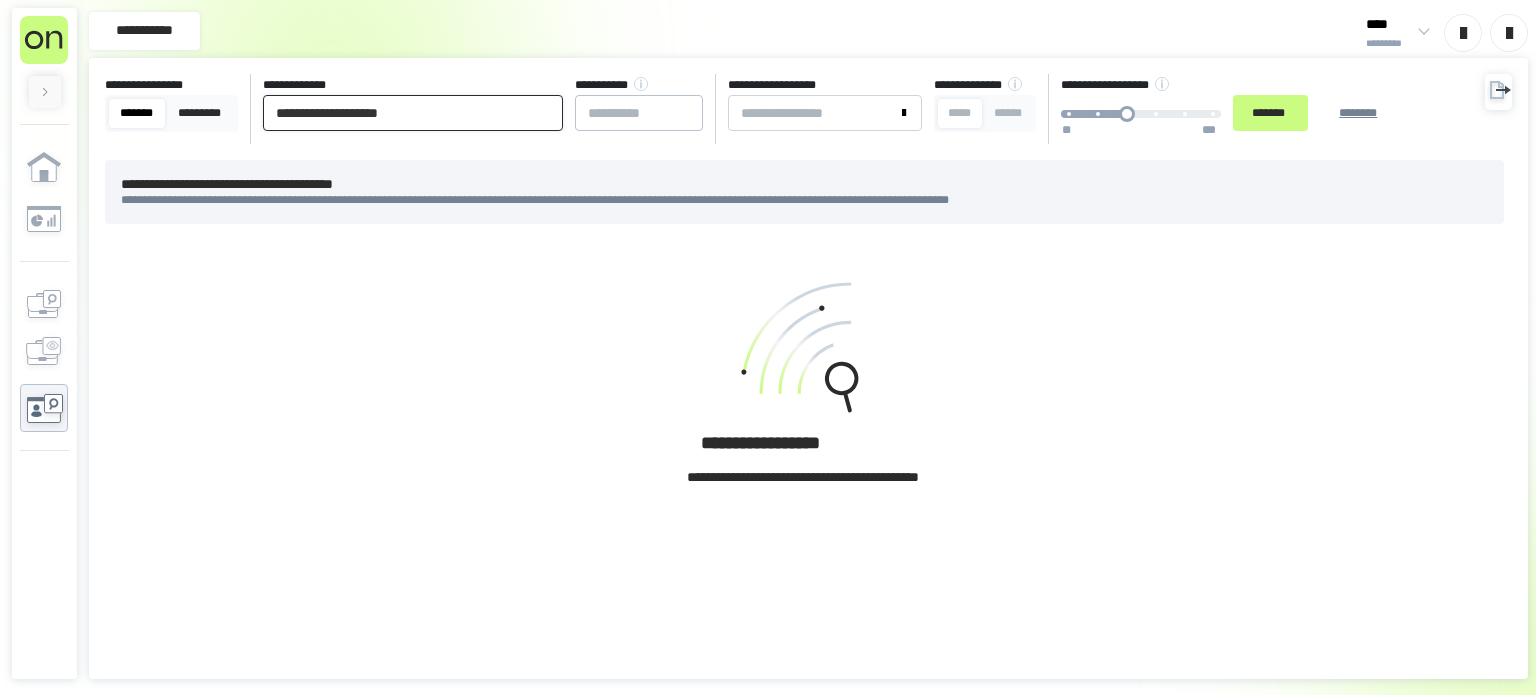 drag, startPoint x: 476, startPoint y: 111, endPoint x: 0, endPoint y: 85, distance: 476.70956 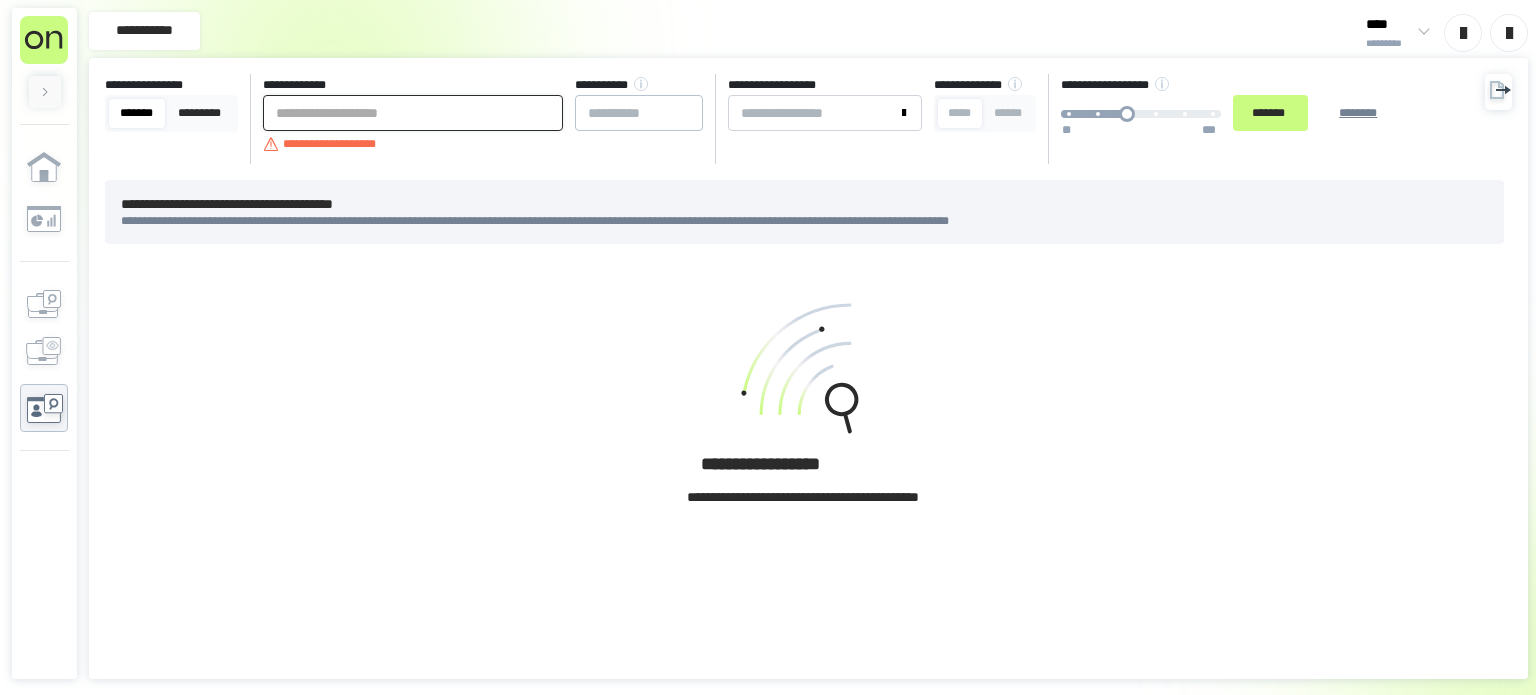 paste on "**********" 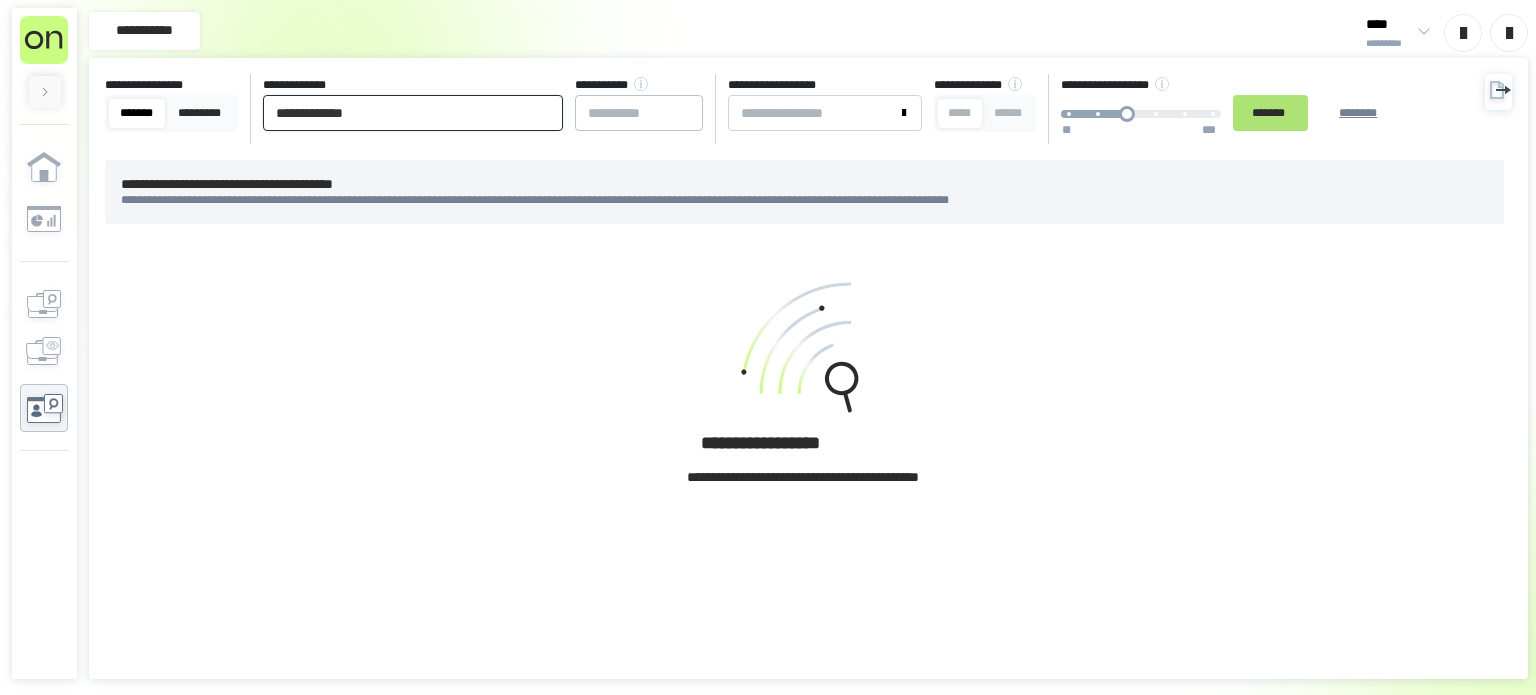 type on "**********" 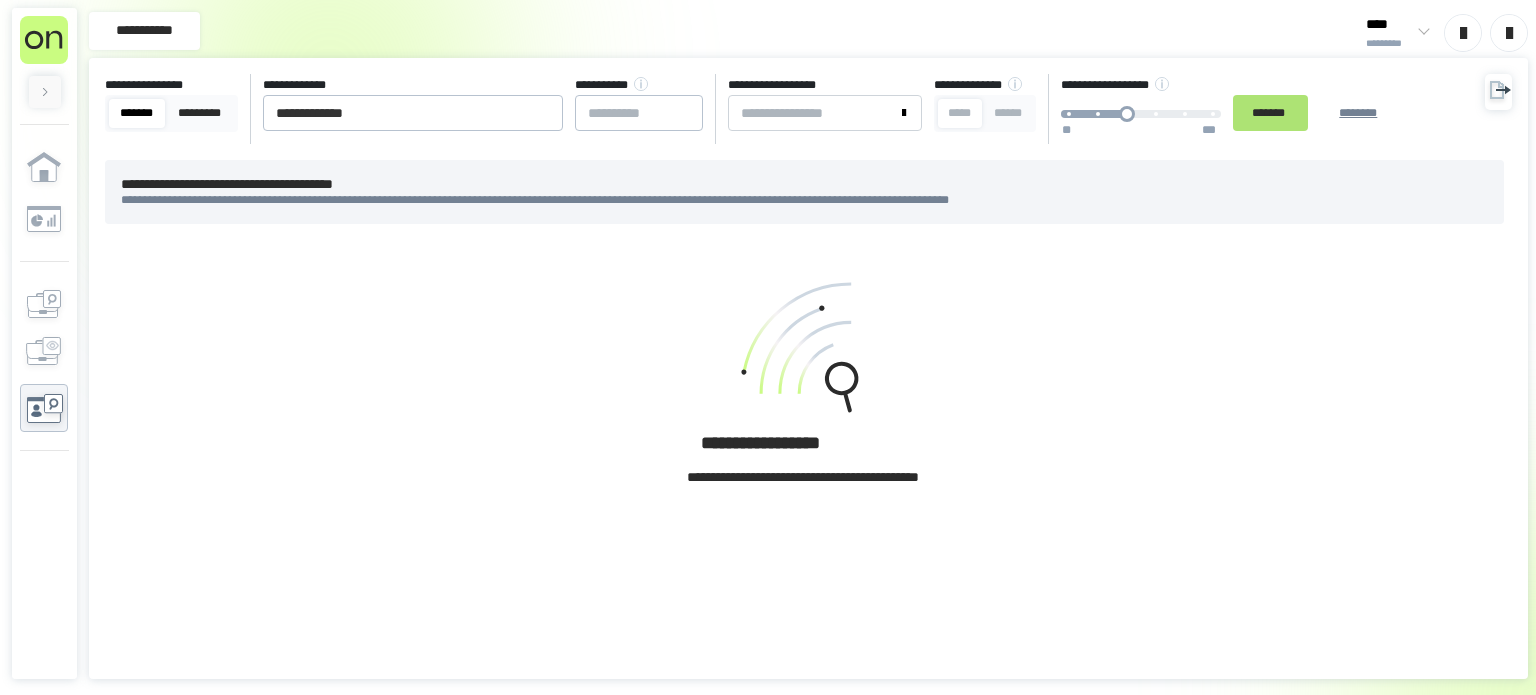click on "*******" at bounding box center (1270, 113) 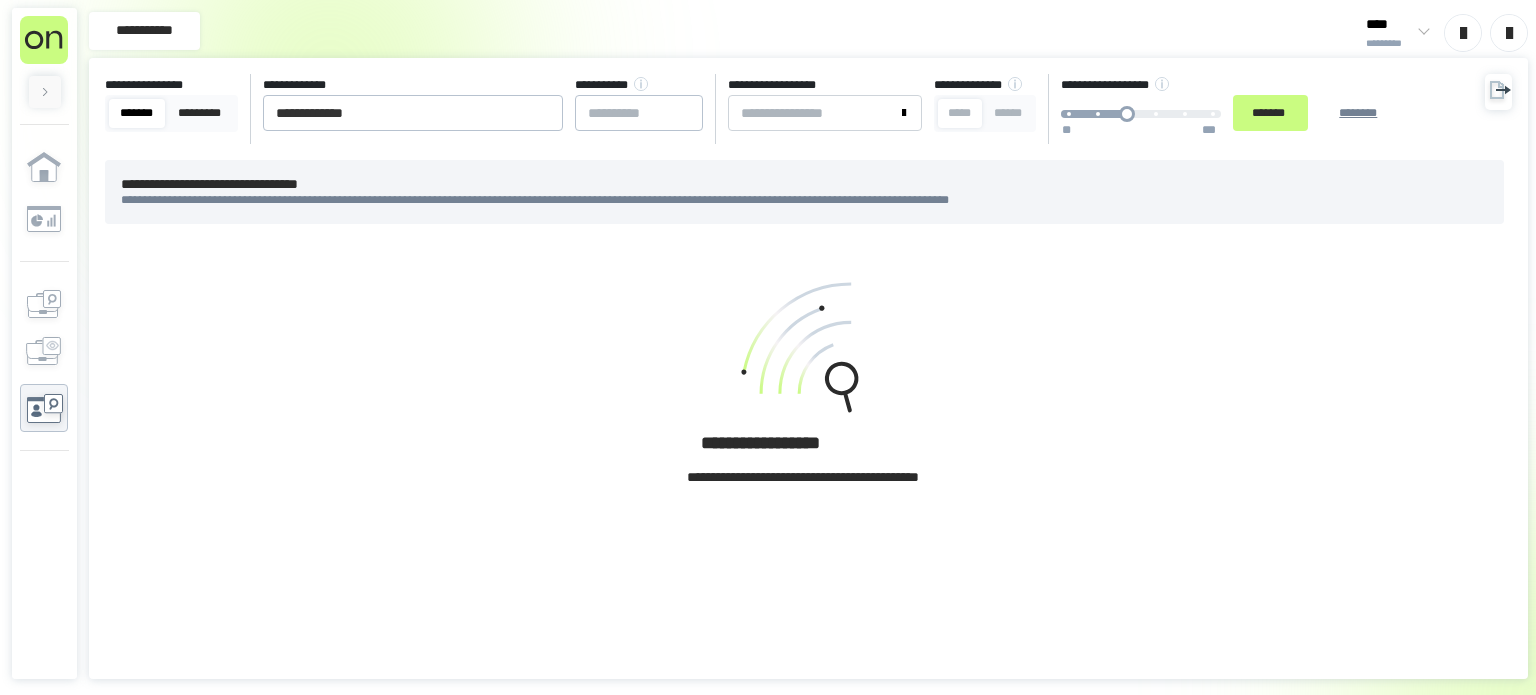 click at bounding box center [803, 351] 